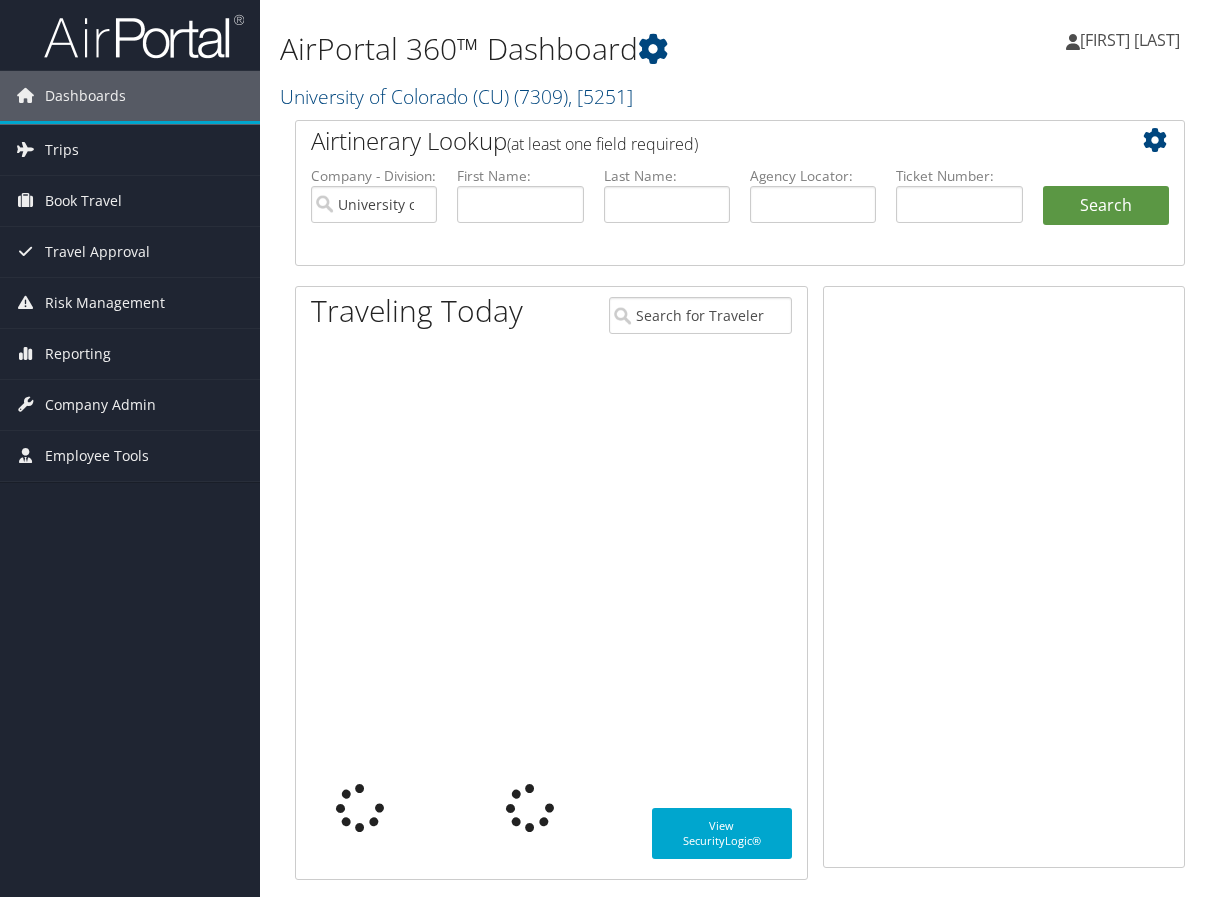 scroll, scrollTop: 0, scrollLeft: 0, axis: both 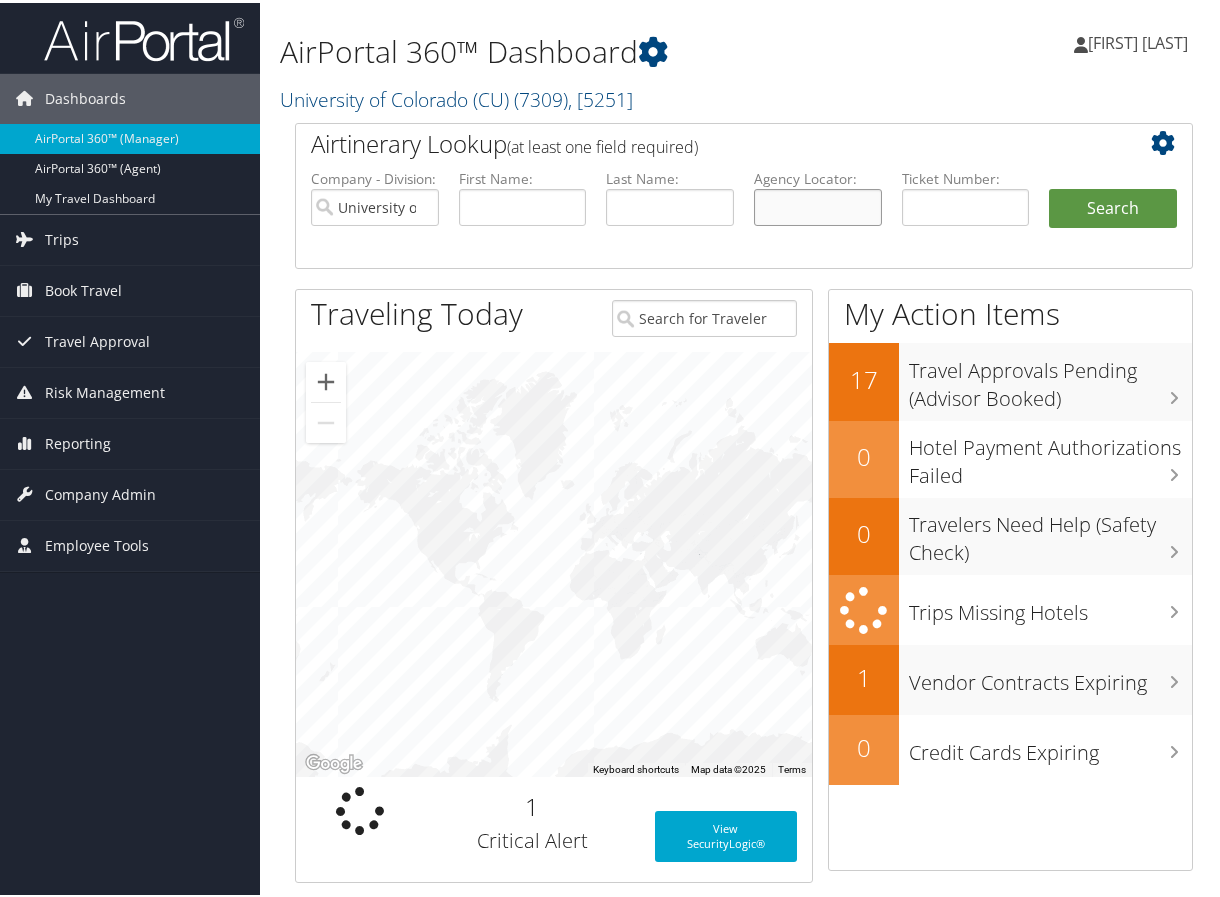 click at bounding box center [818, 204] 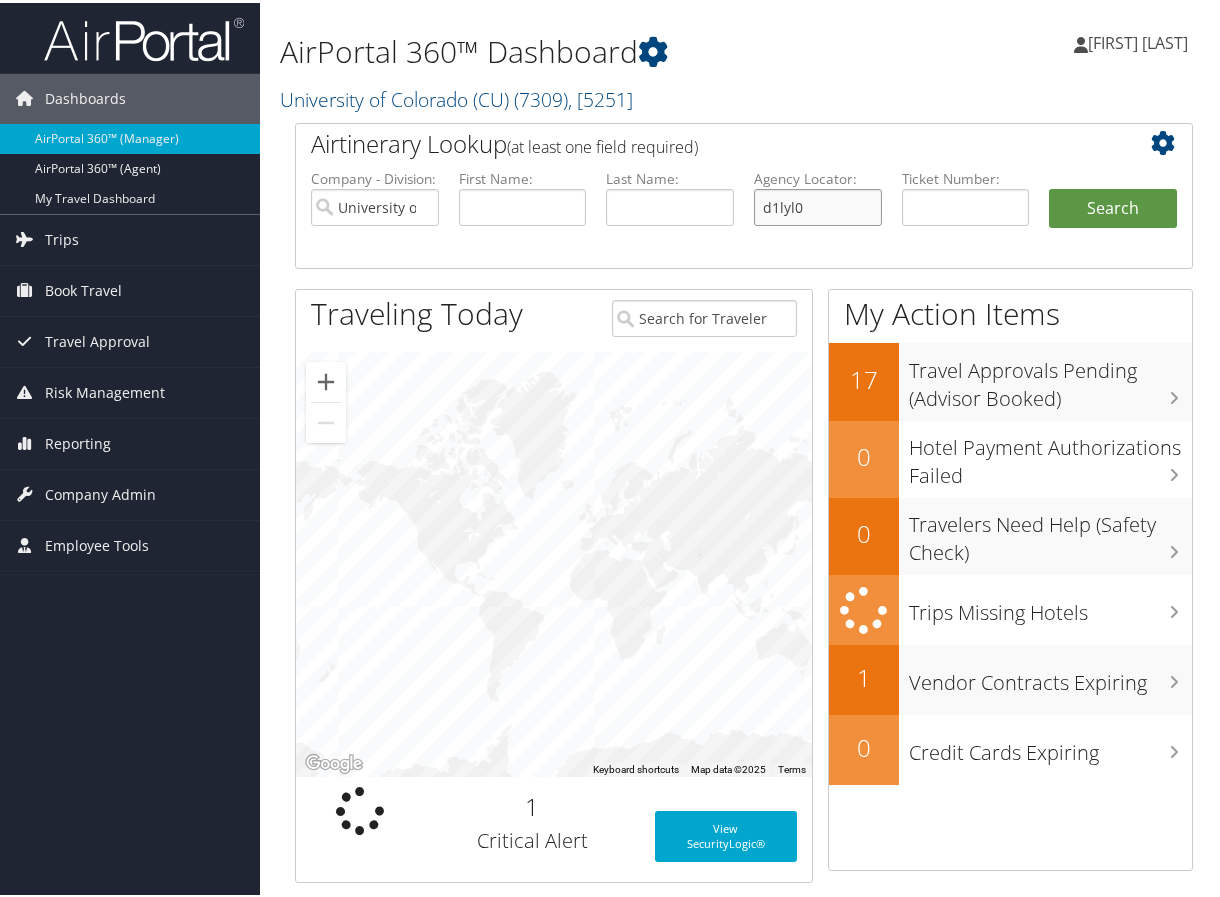 type on "d1lyl0" 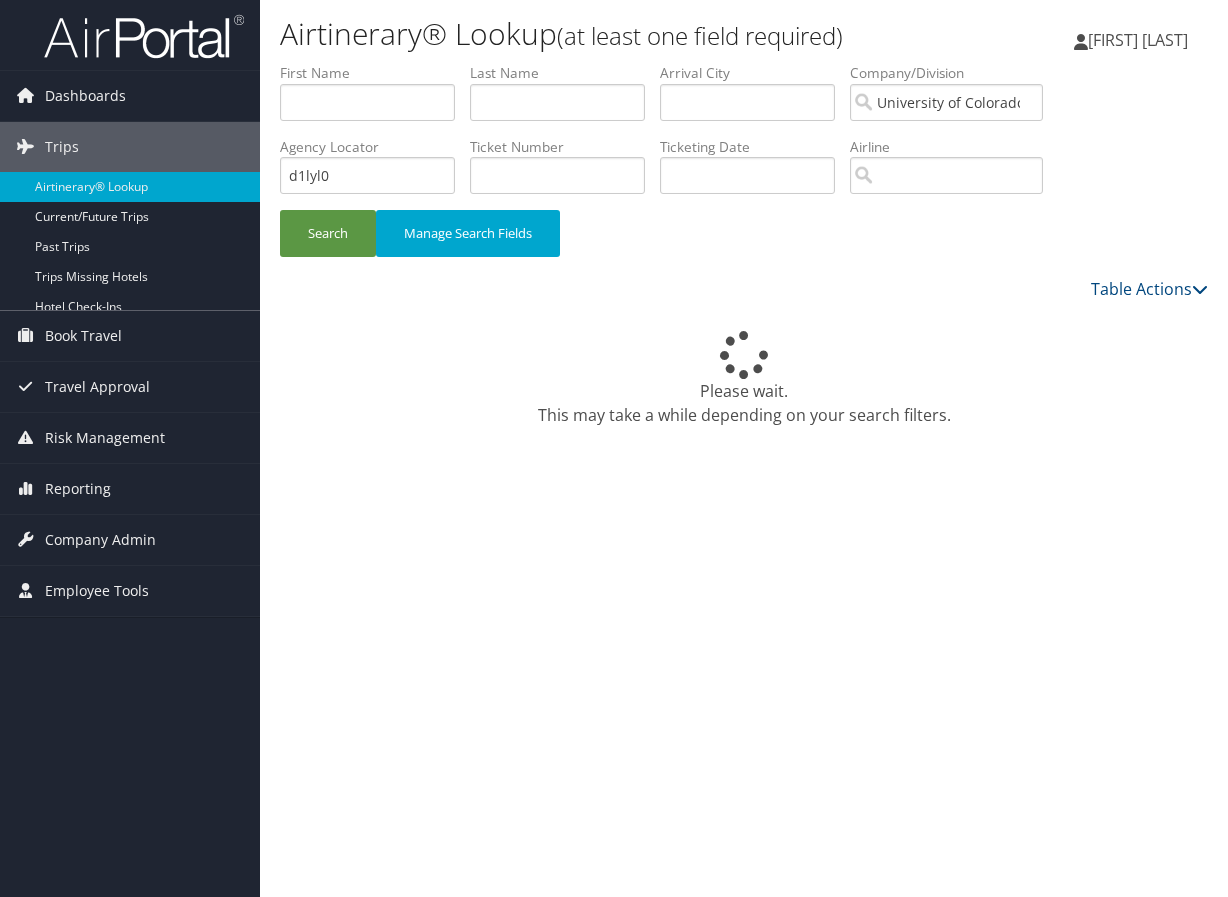 scroll, scrollTop: 0, scrollLeft: 0, axis: both 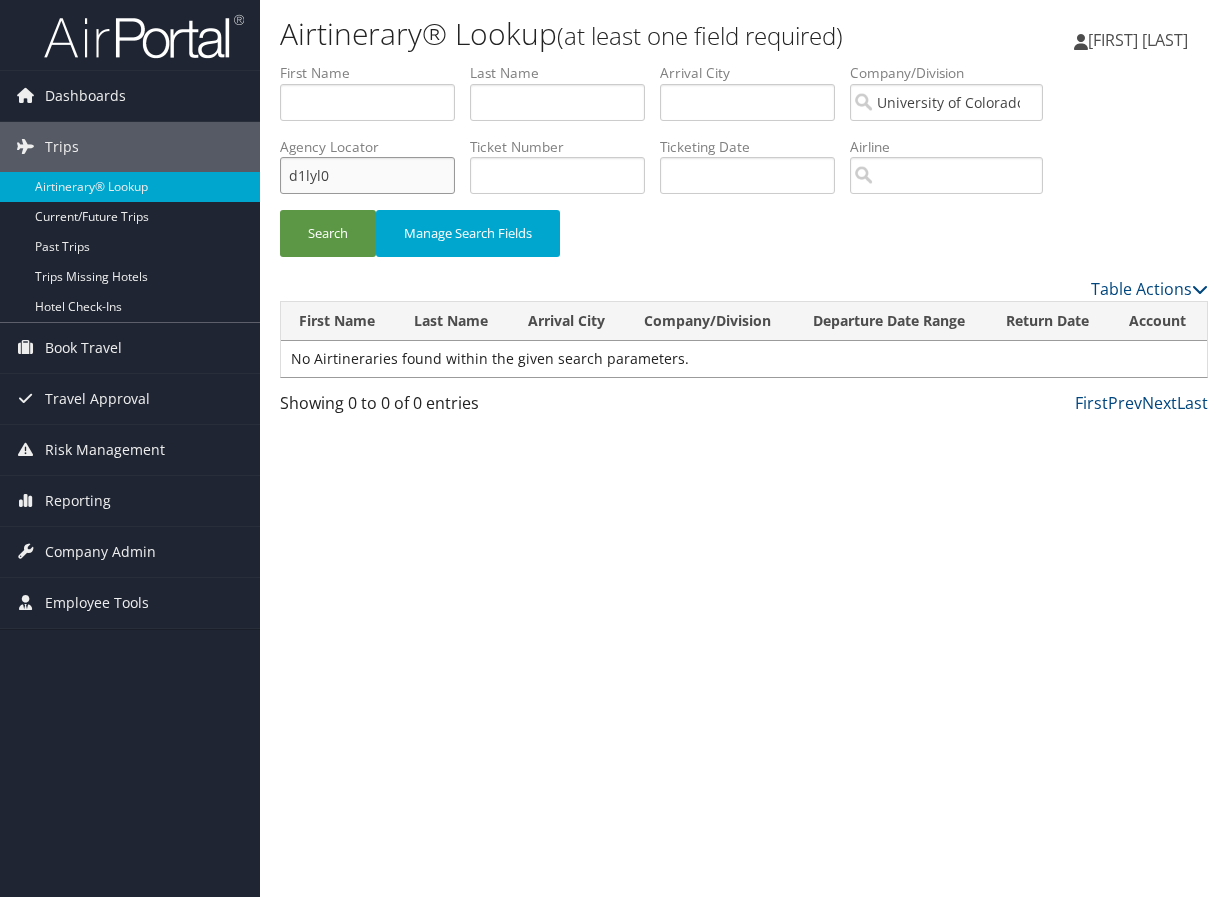click on "d1lyl0" at bounding box center (367, 175) 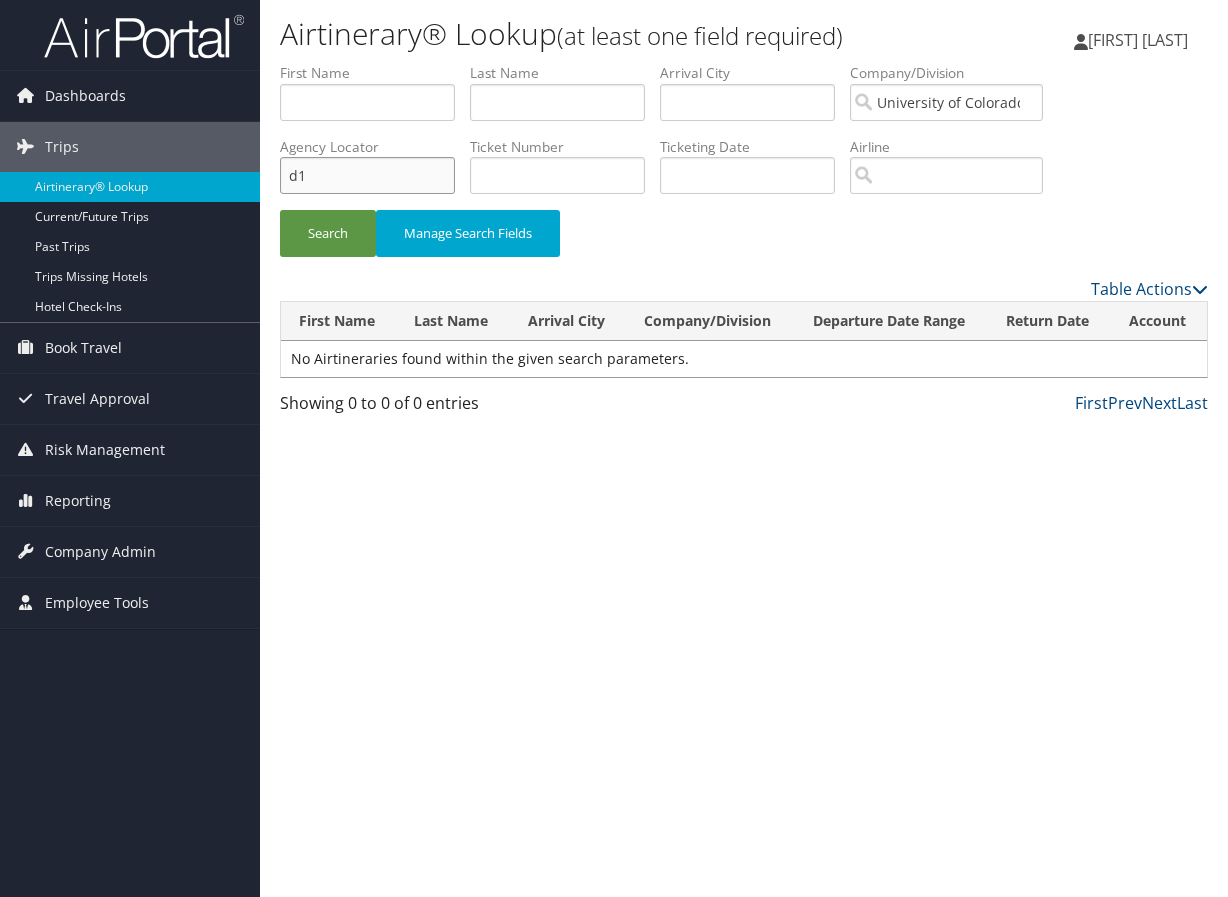 type on "d" 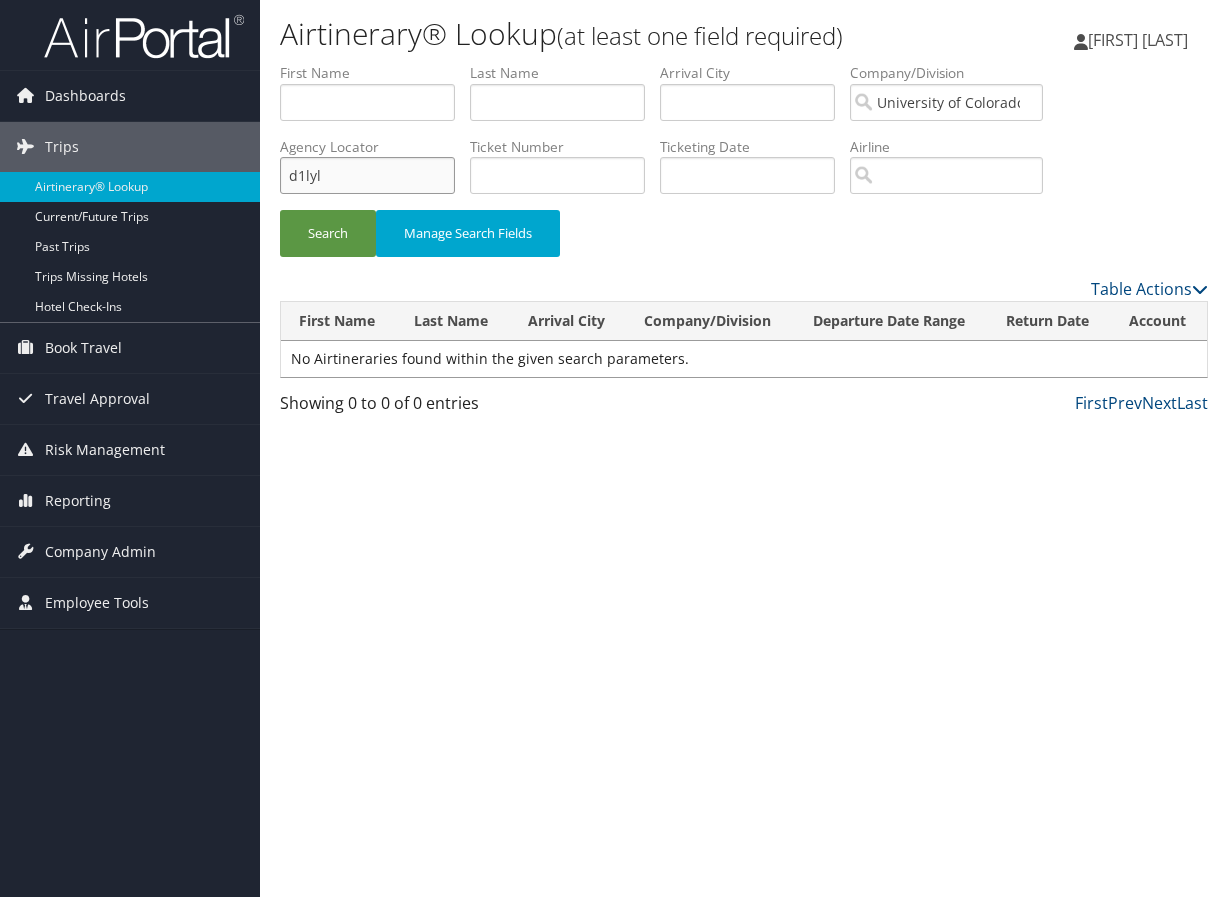 type on "d1lyl0" 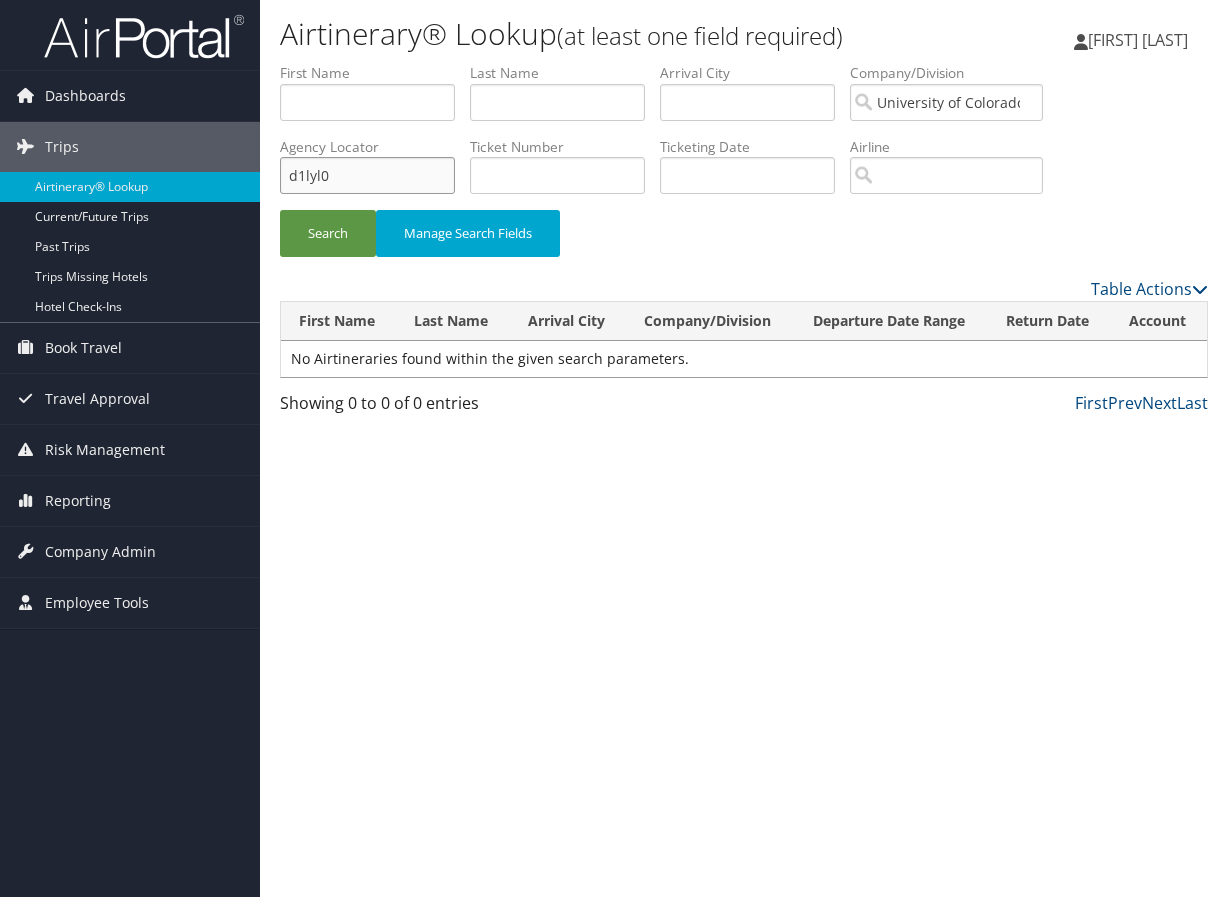 click on "Search" at bounding box center [328, 233] 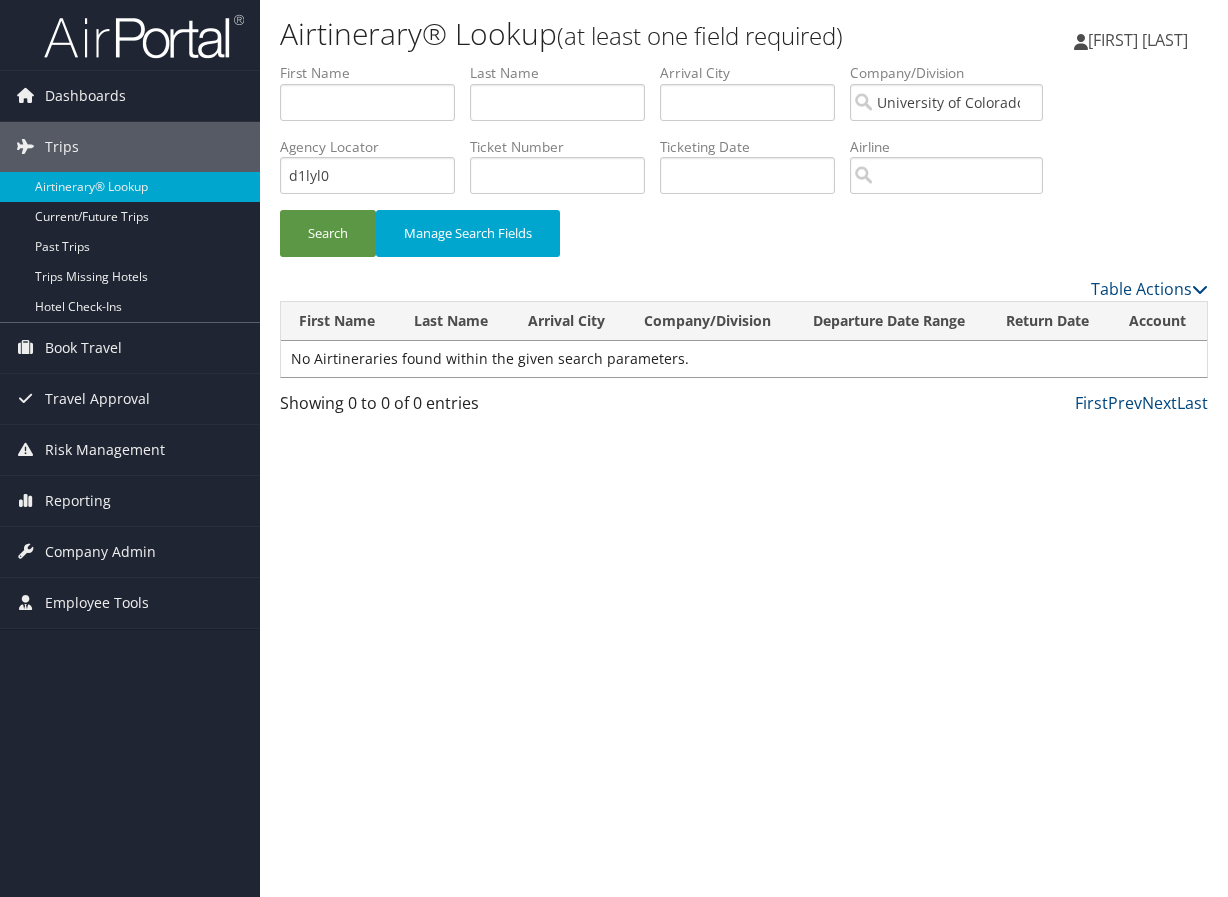 click on "Airtinerary® Lookup  (at least one field required)
[FIRST] [LAST]
[FIRST] [LAST]
My Settings
Travel Agency Contacts
Log Consulting Time
View Travel Profile" at bounding box center [744, 448] 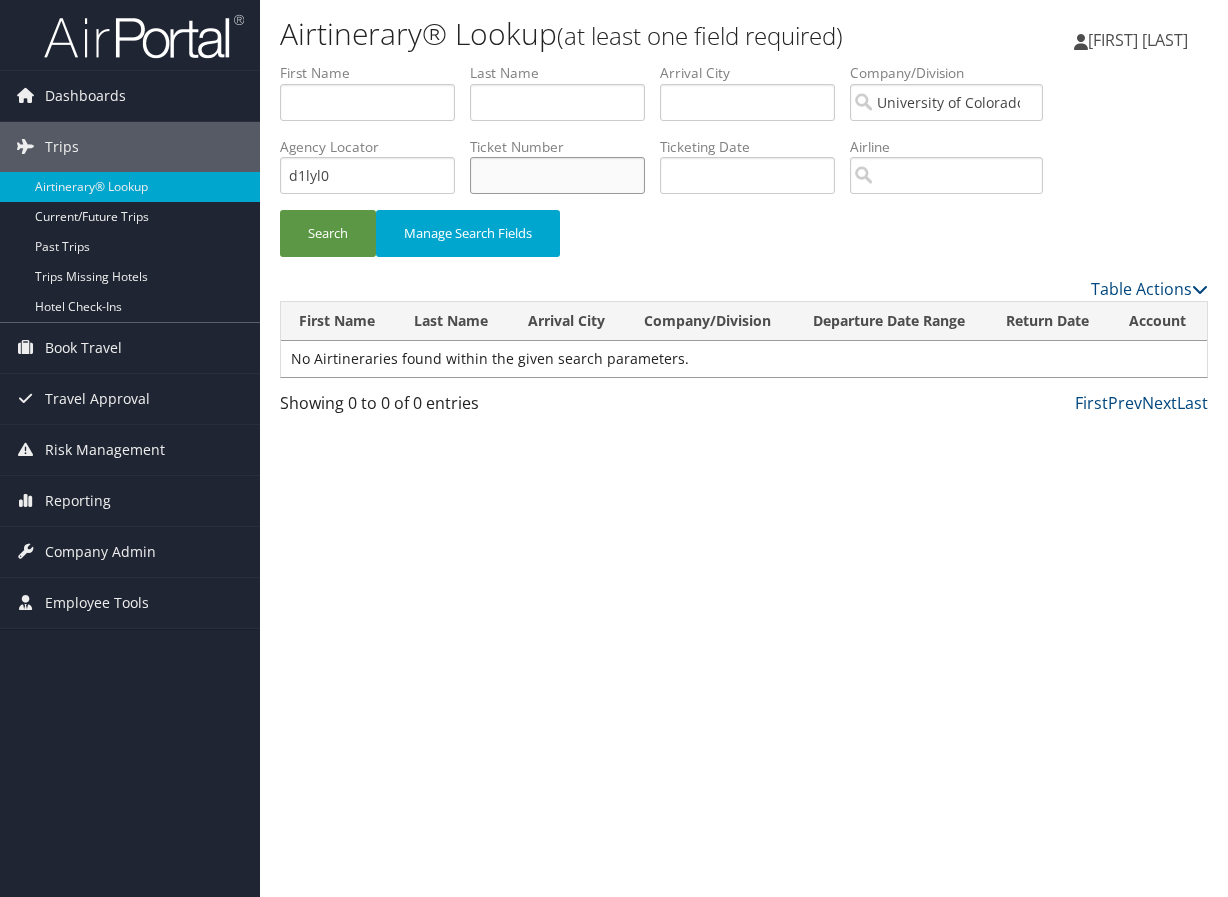 click at bounding box center [557, 175] 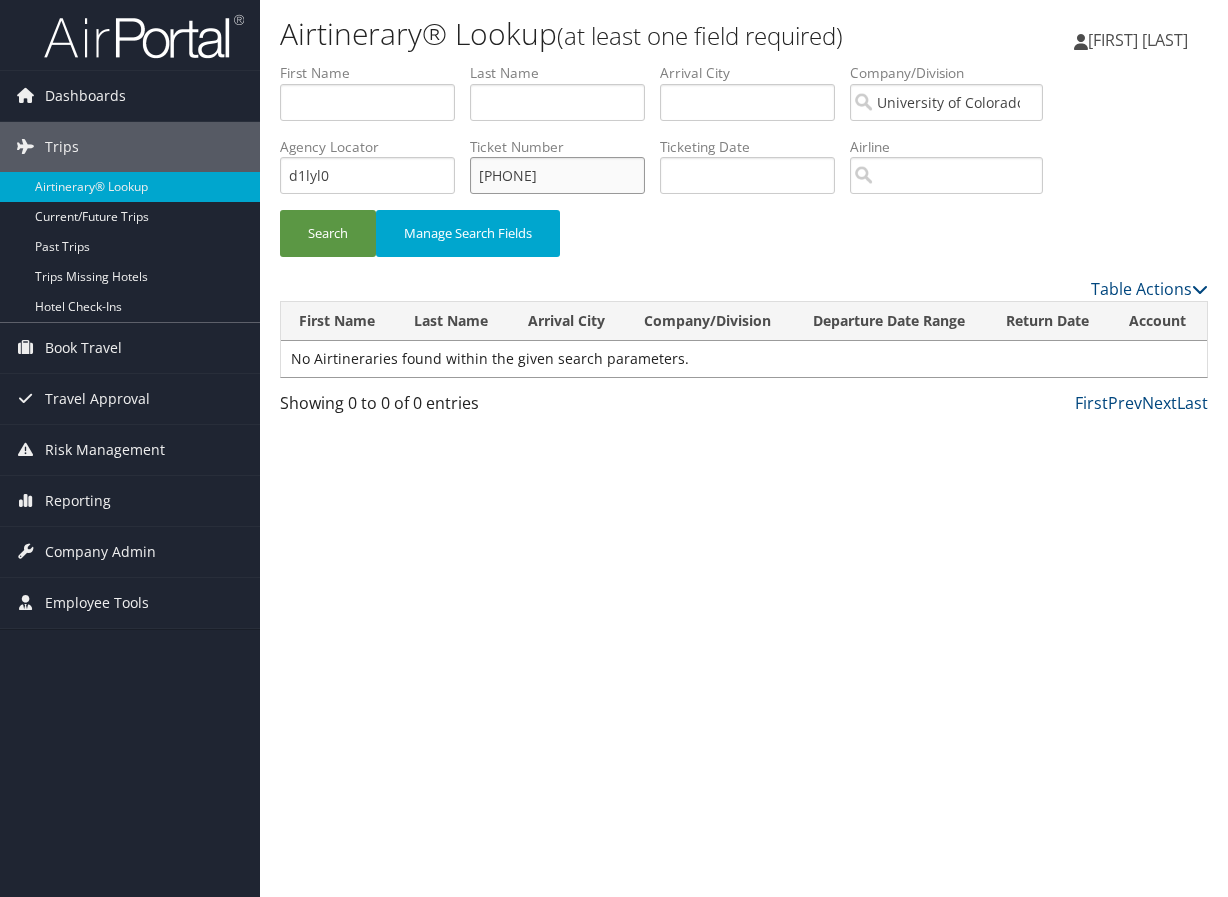 click on "[PHONE]" at bounding box center [557, 175] 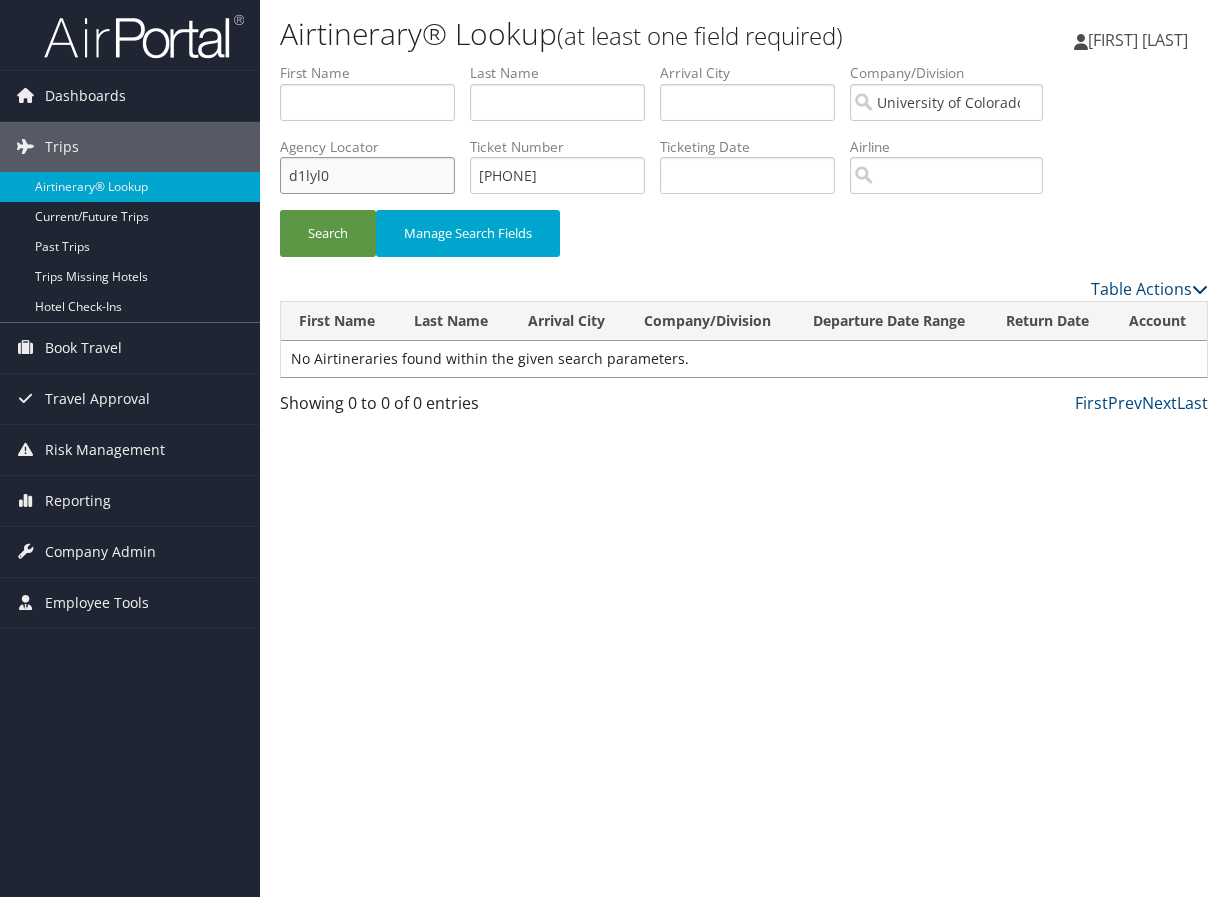 drag, startPoint x: 334, startPoint y: 167, endPoint x: 281, endPoint y: 181, distance: 54.81788 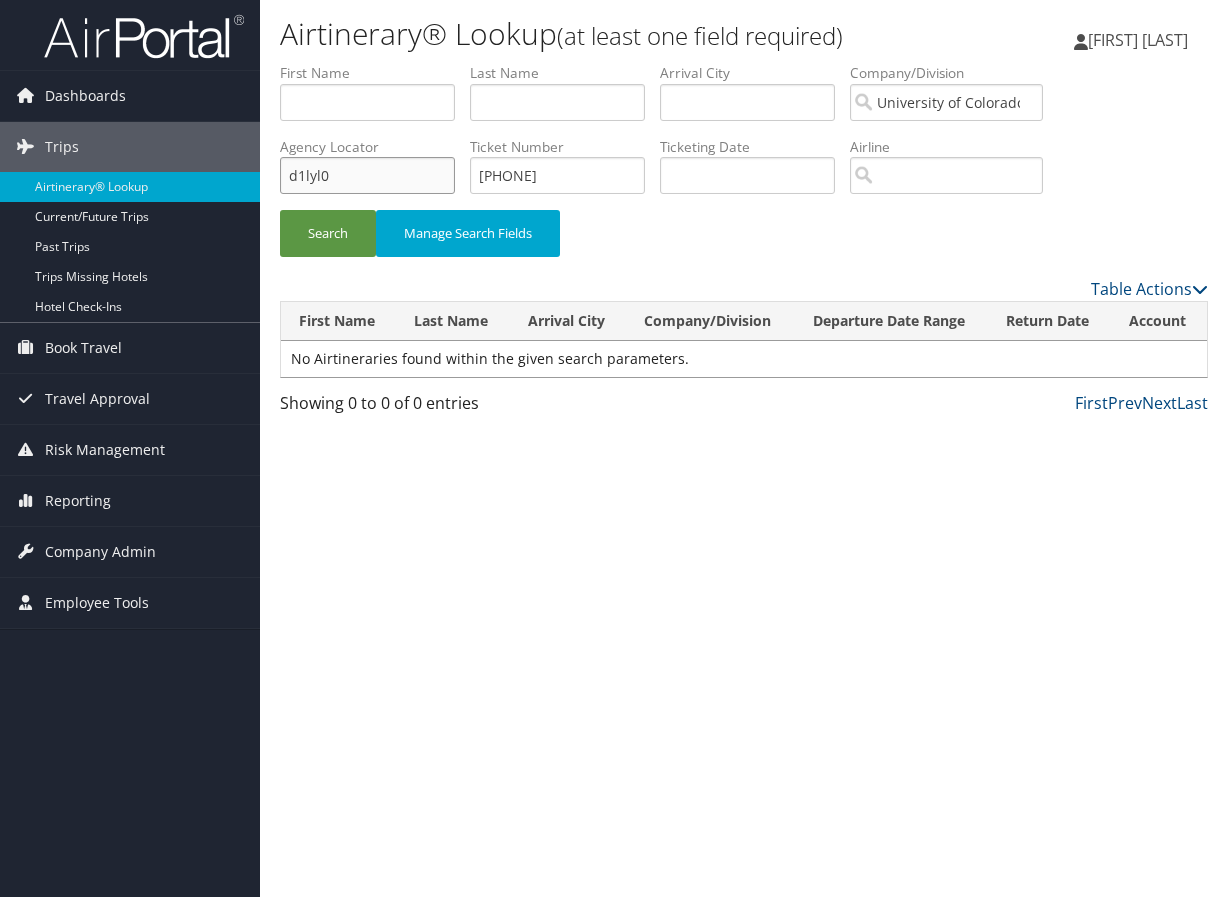 click on "d1lyl0" at bounding box center (367, 175) 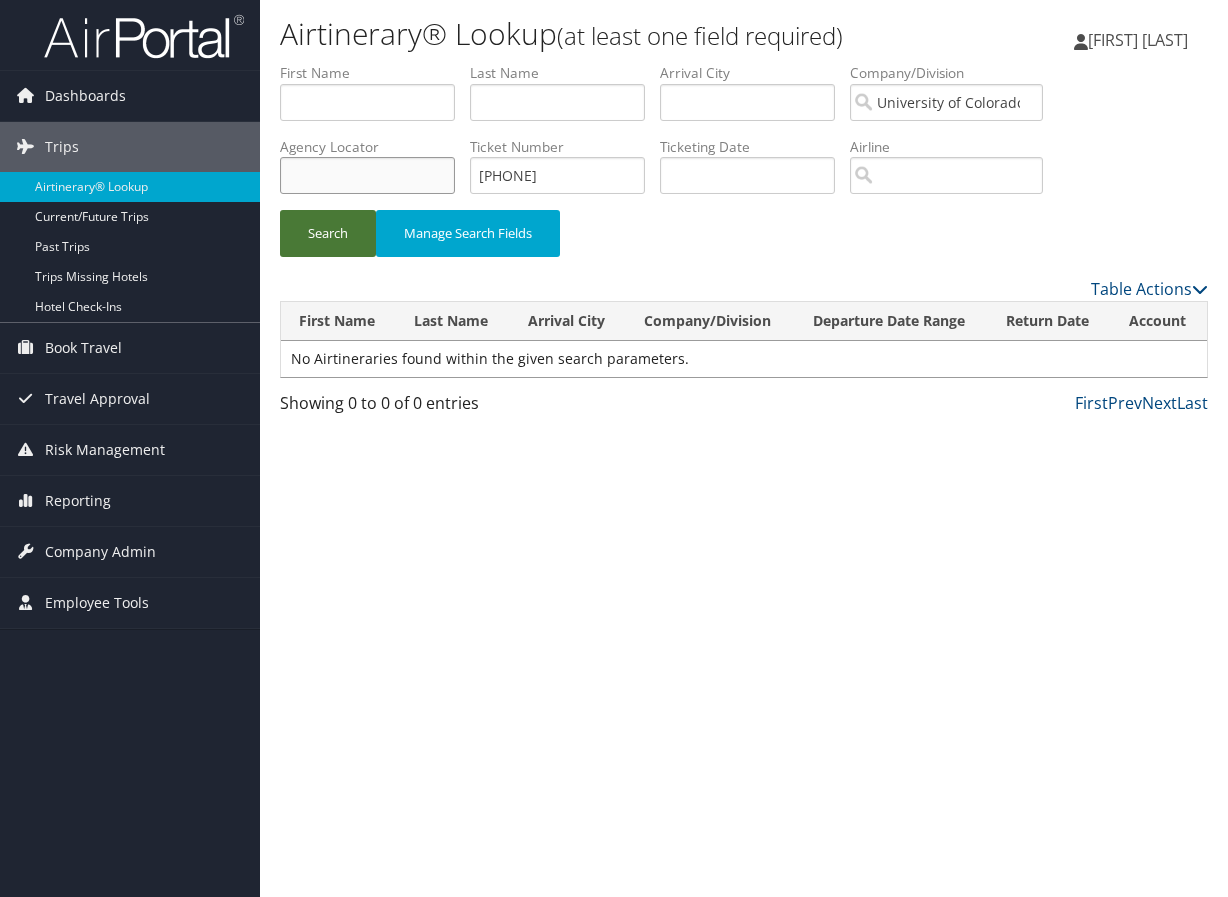 type 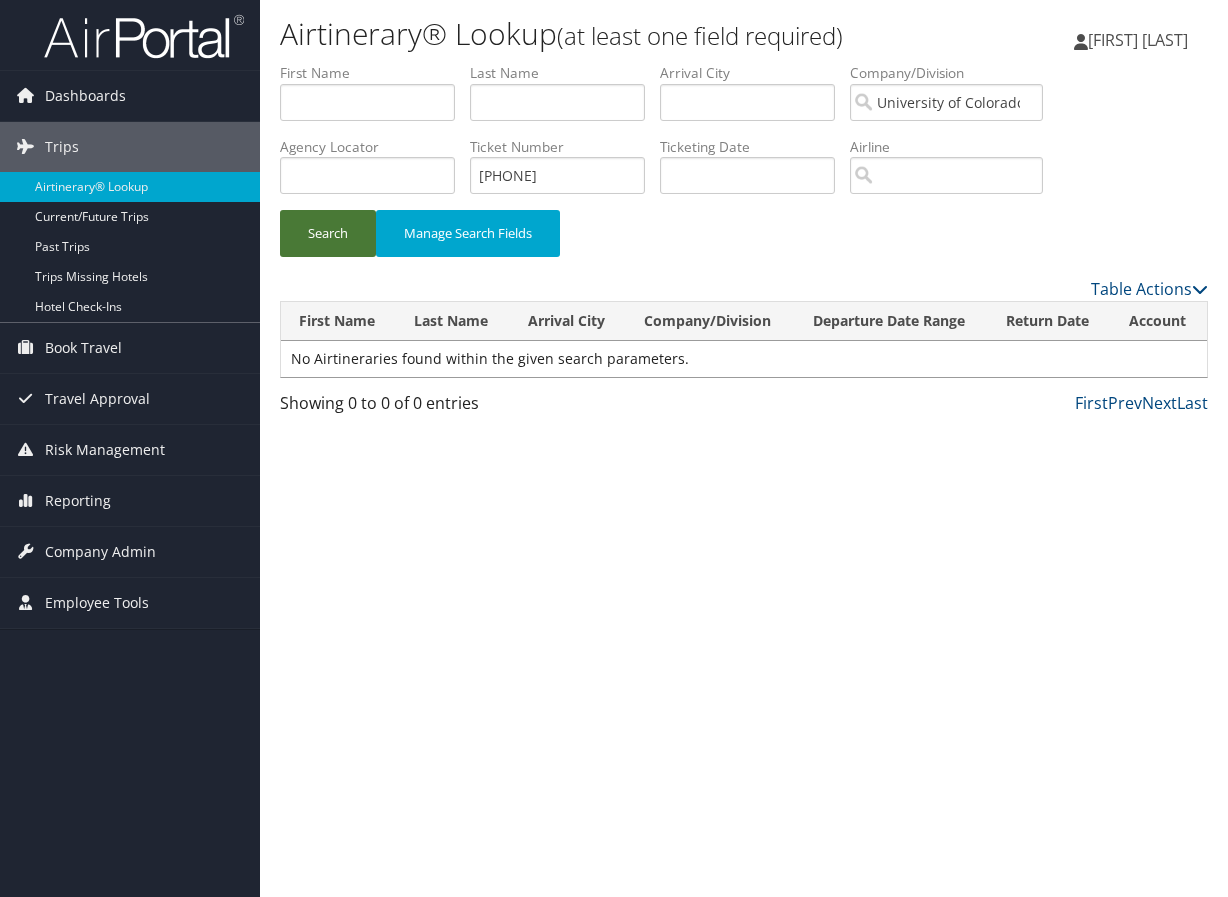 click on "Search" at bounding box center [328, 233] 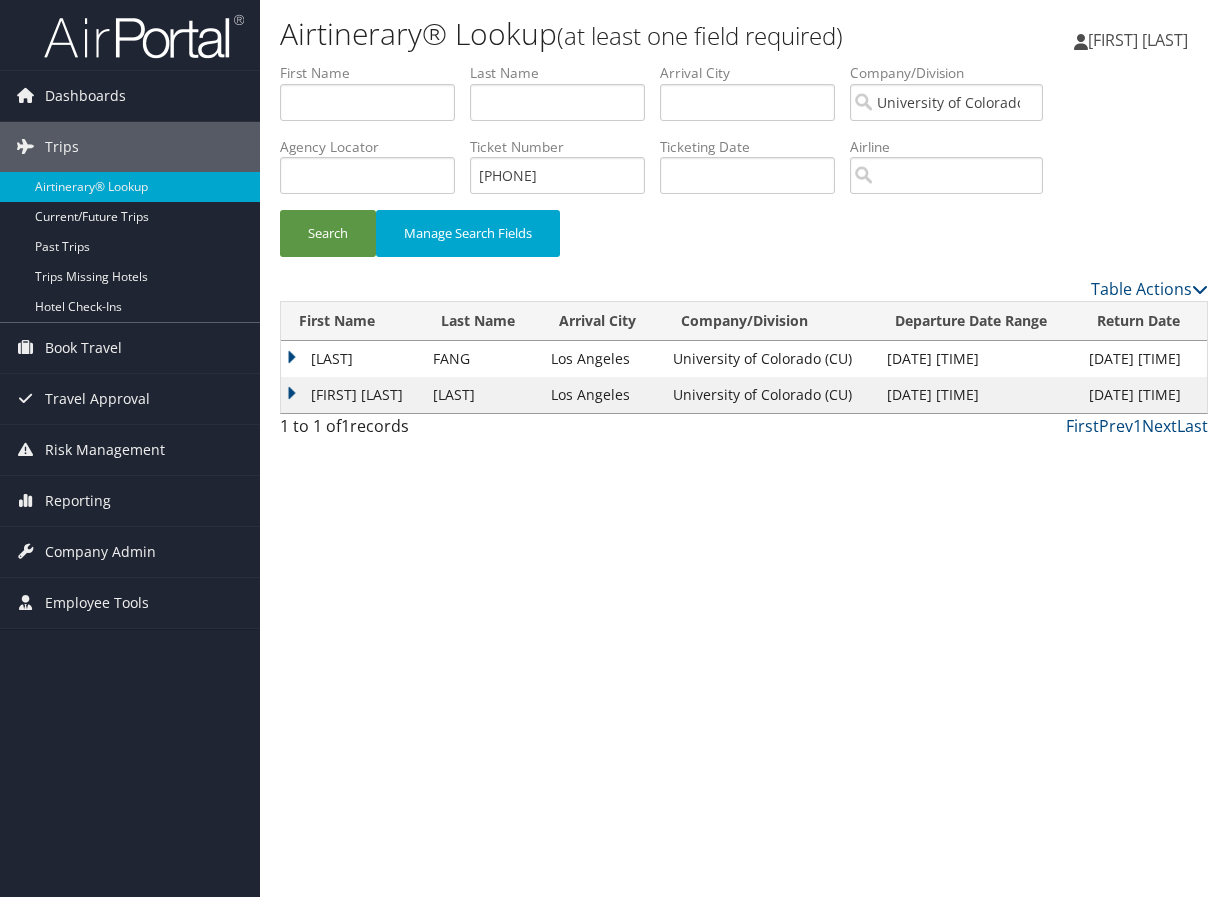 click on "[LAST]" at bounding box center (352, 359) 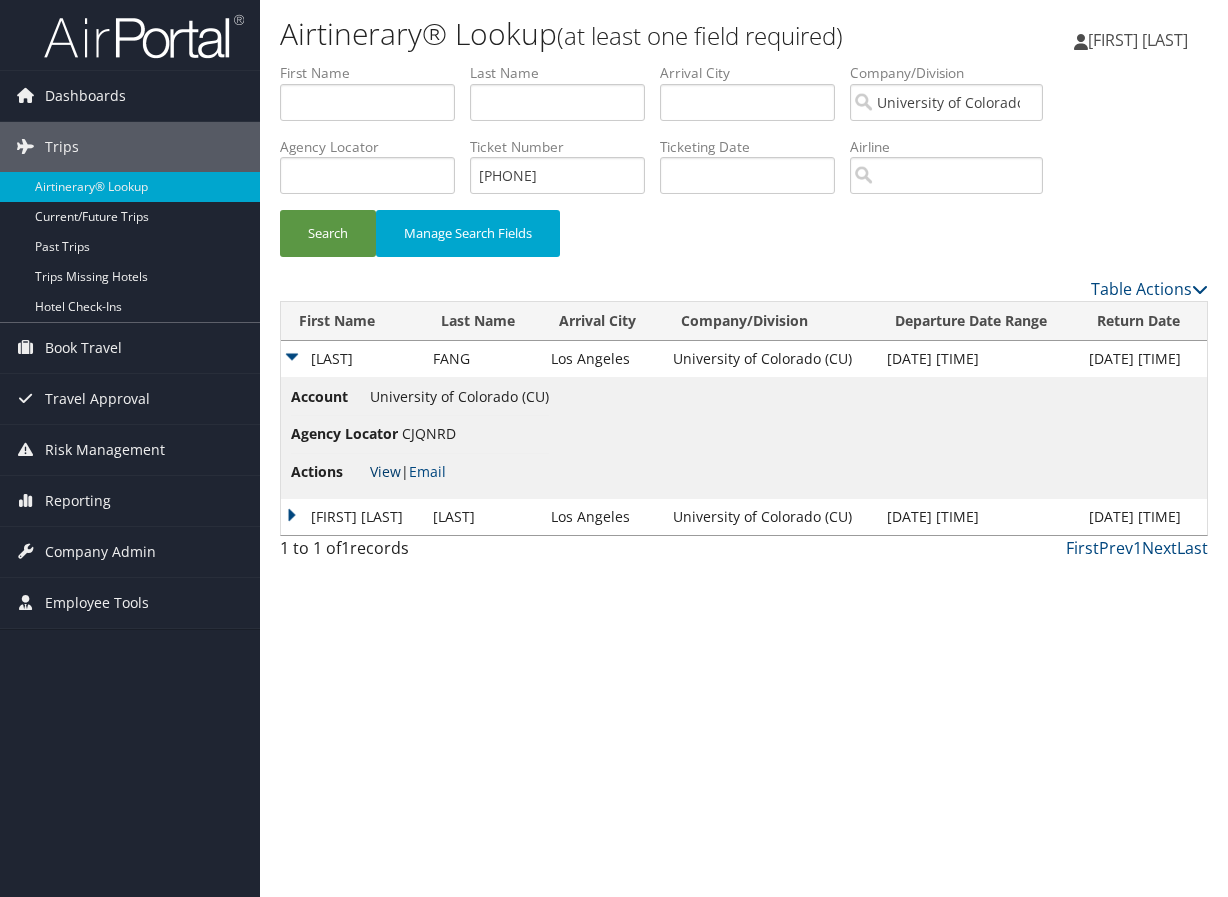 click on "View" at bounding box center [385, 471] 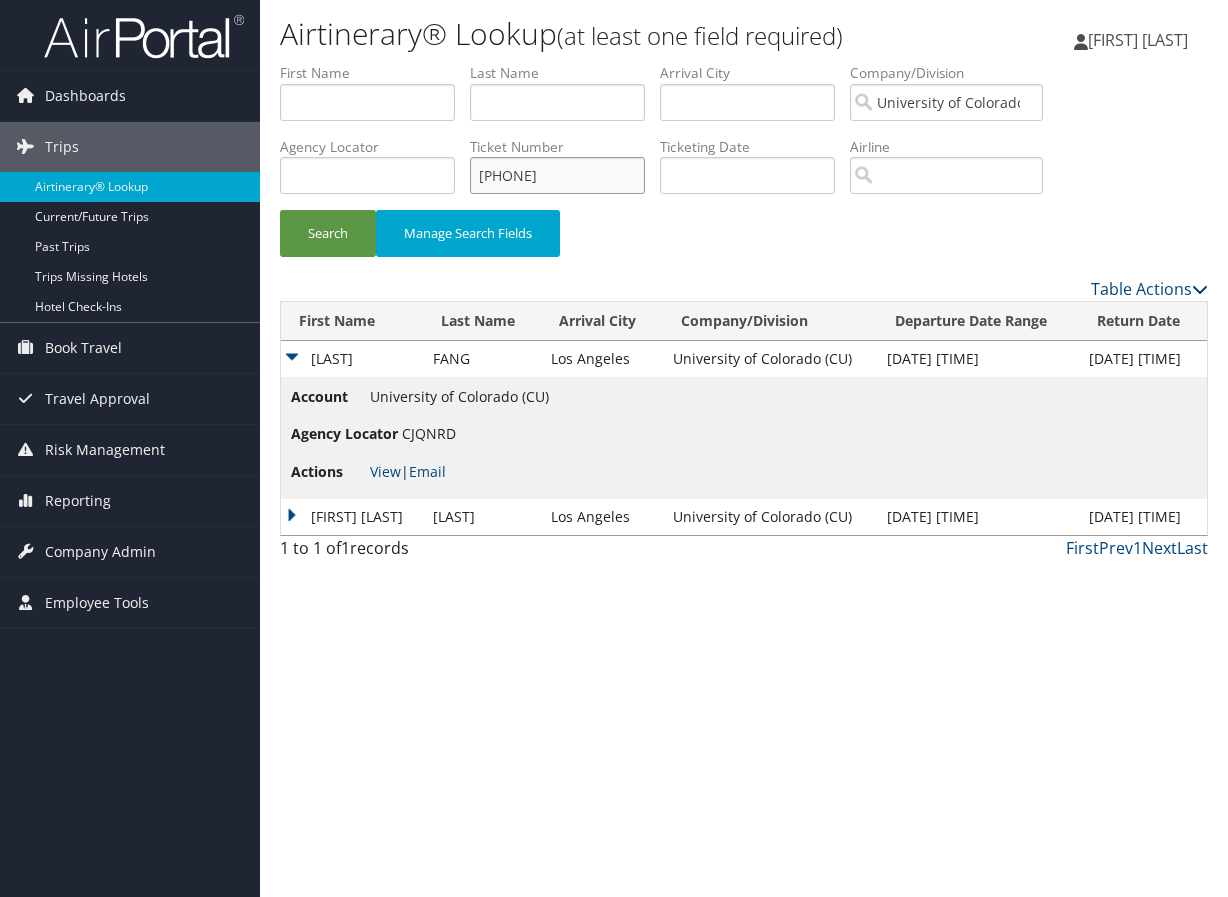 drag, startPoint x: 595, startPoint y: 165, endPoint x: 439, endPoint y: 184, distance: 157.15279 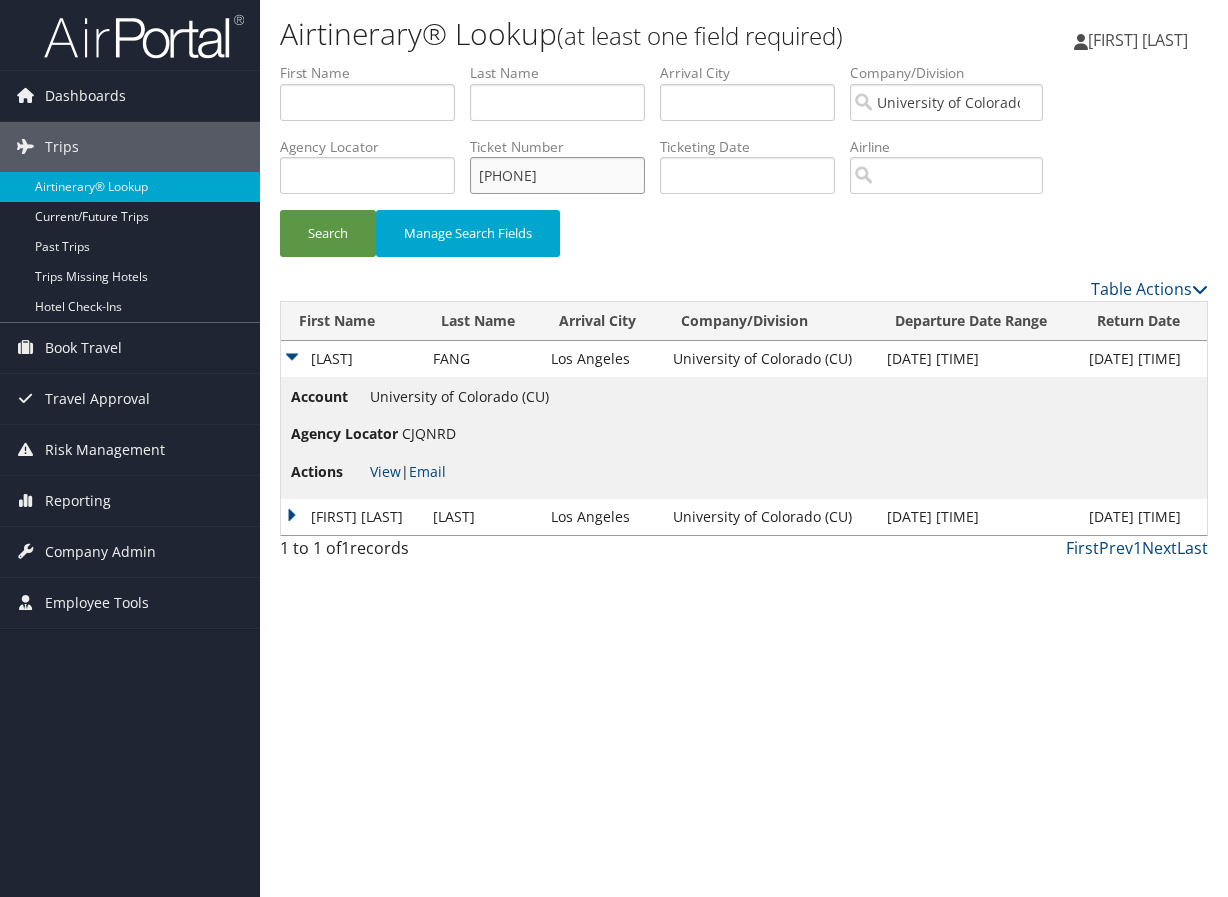 click on "[FIRST] [LAST] Departure City Arrival City Company/Division University of Colorado (CU) Airport/City Code Departure Date Range Agency Locator Ticket Number [PHONE] Ticketing Date Invoice Number Flight Number Agent Name Air Confirmation Hotel Confirmation Credit Card - Last 4 Digits Airline Car Rental Chain Hotel Chain Rail Vendor Authorization Billable Client Code Cost Center Department Explanation Manager ID Project Purpose Region Traveler ID" at bounding box center [744, 63] 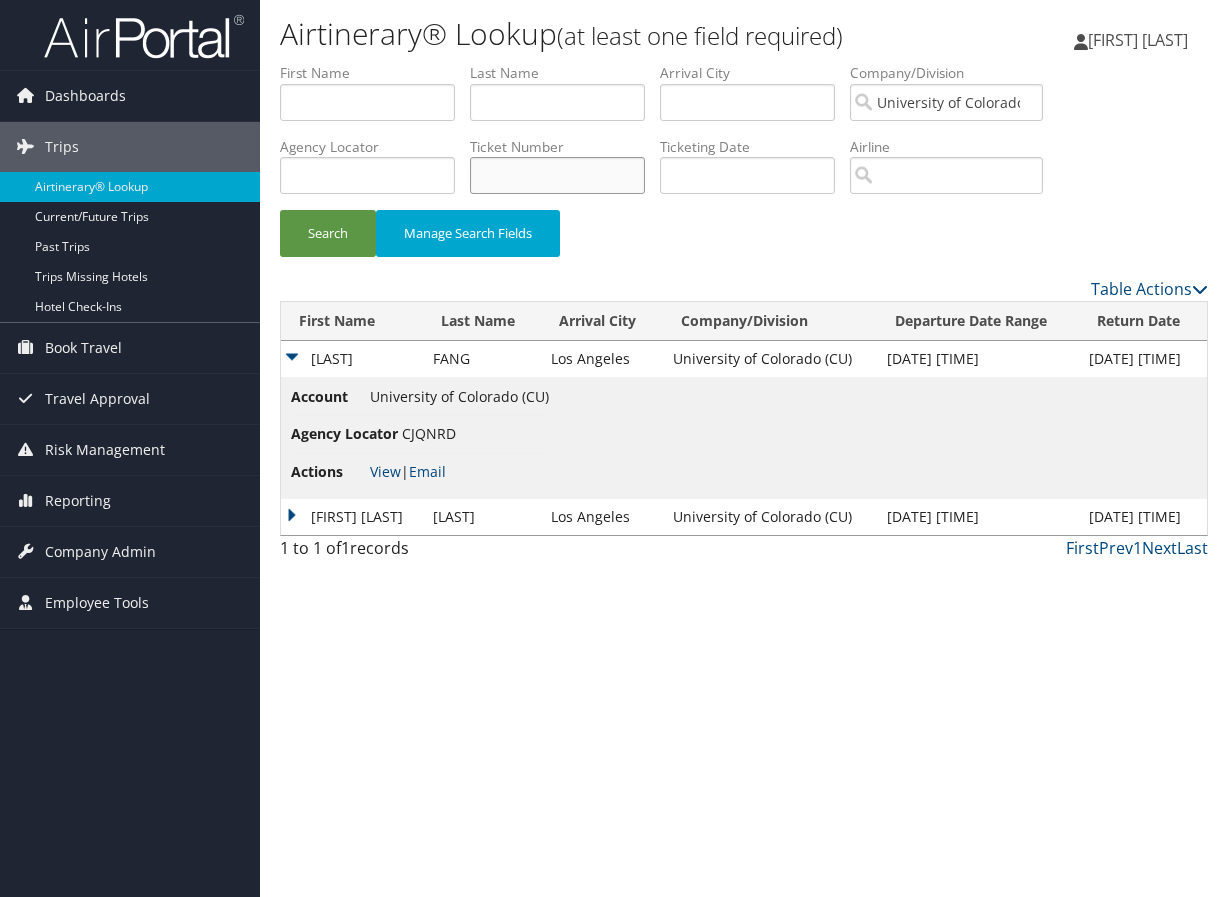 type 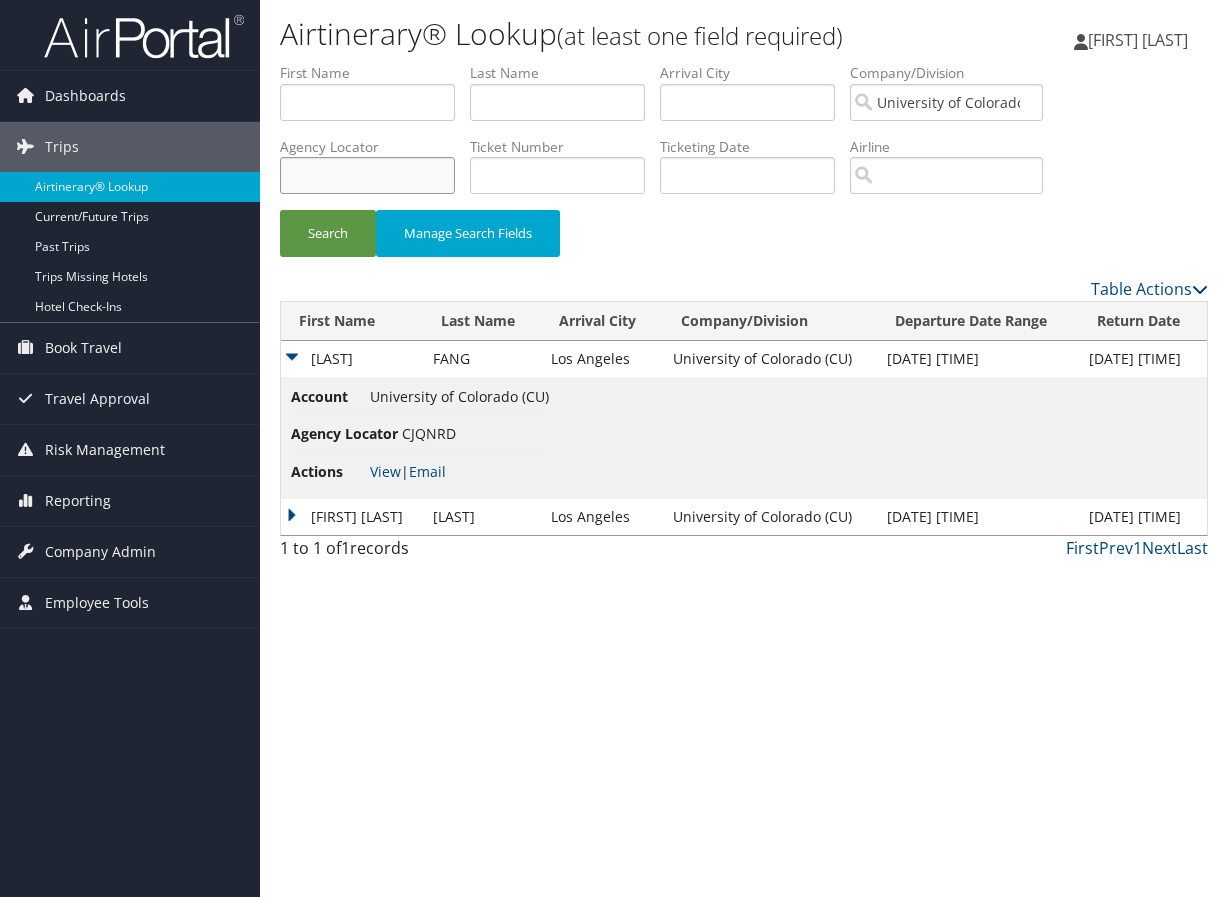 click at bounding box center (367, 175) 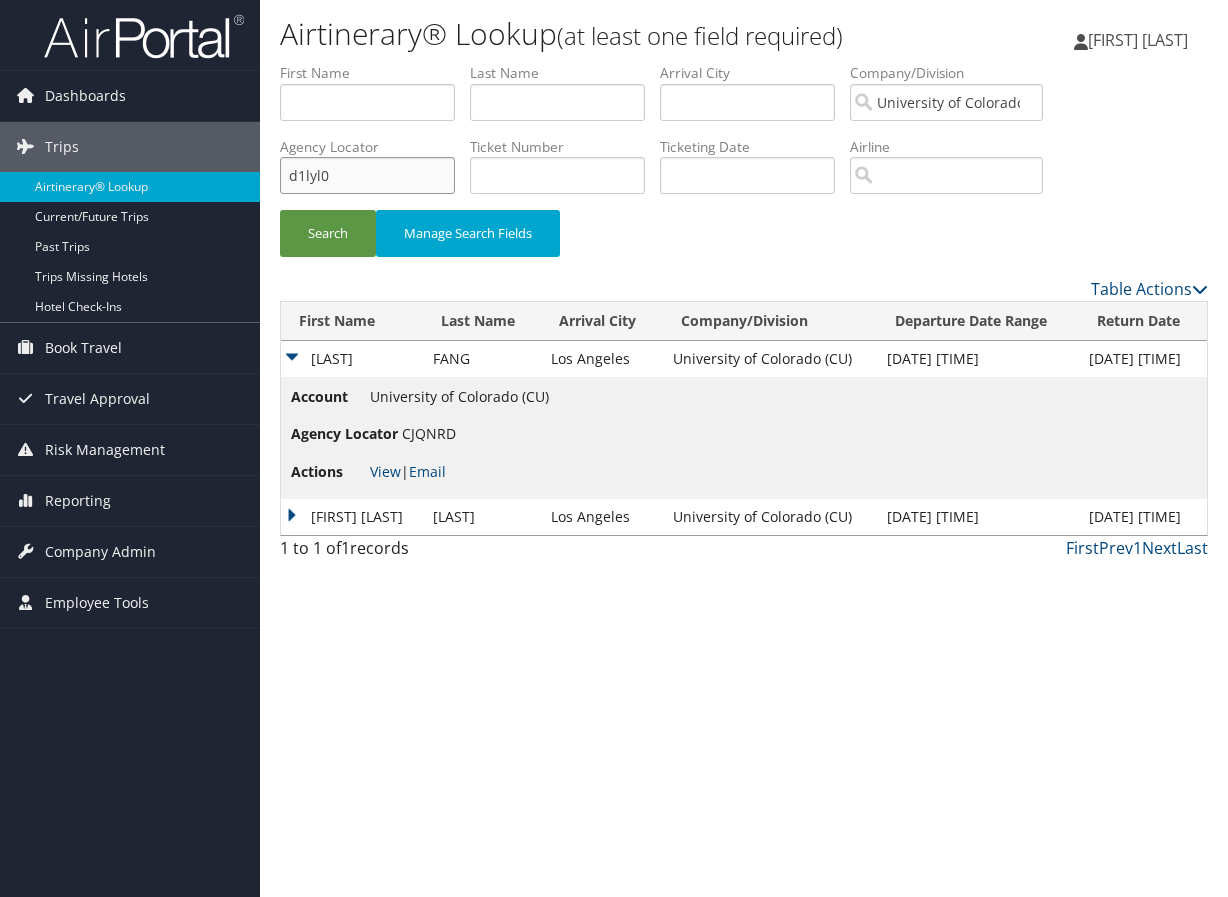 type on "d1lyl0" 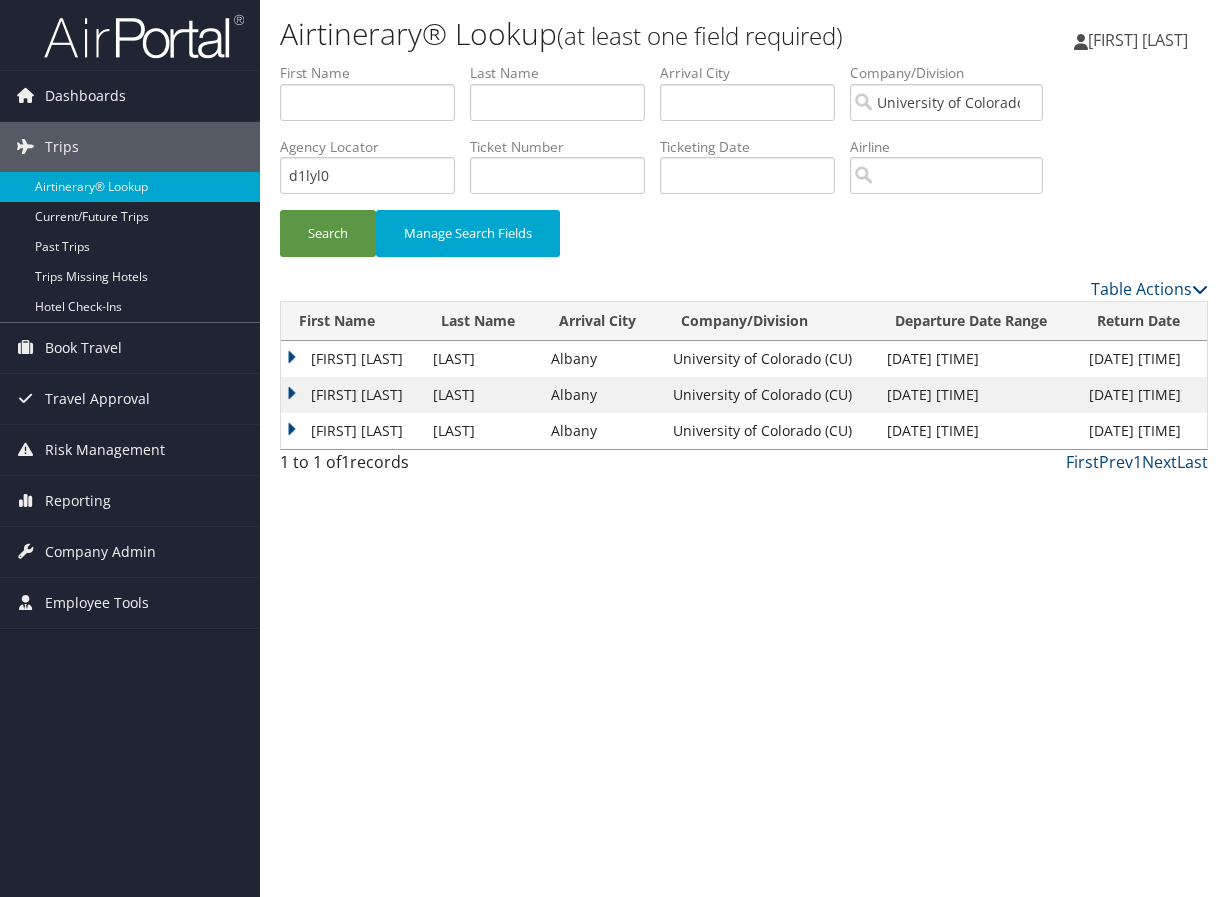 click on "[FIRST] [LAST]" at bounding box center [352, 359] 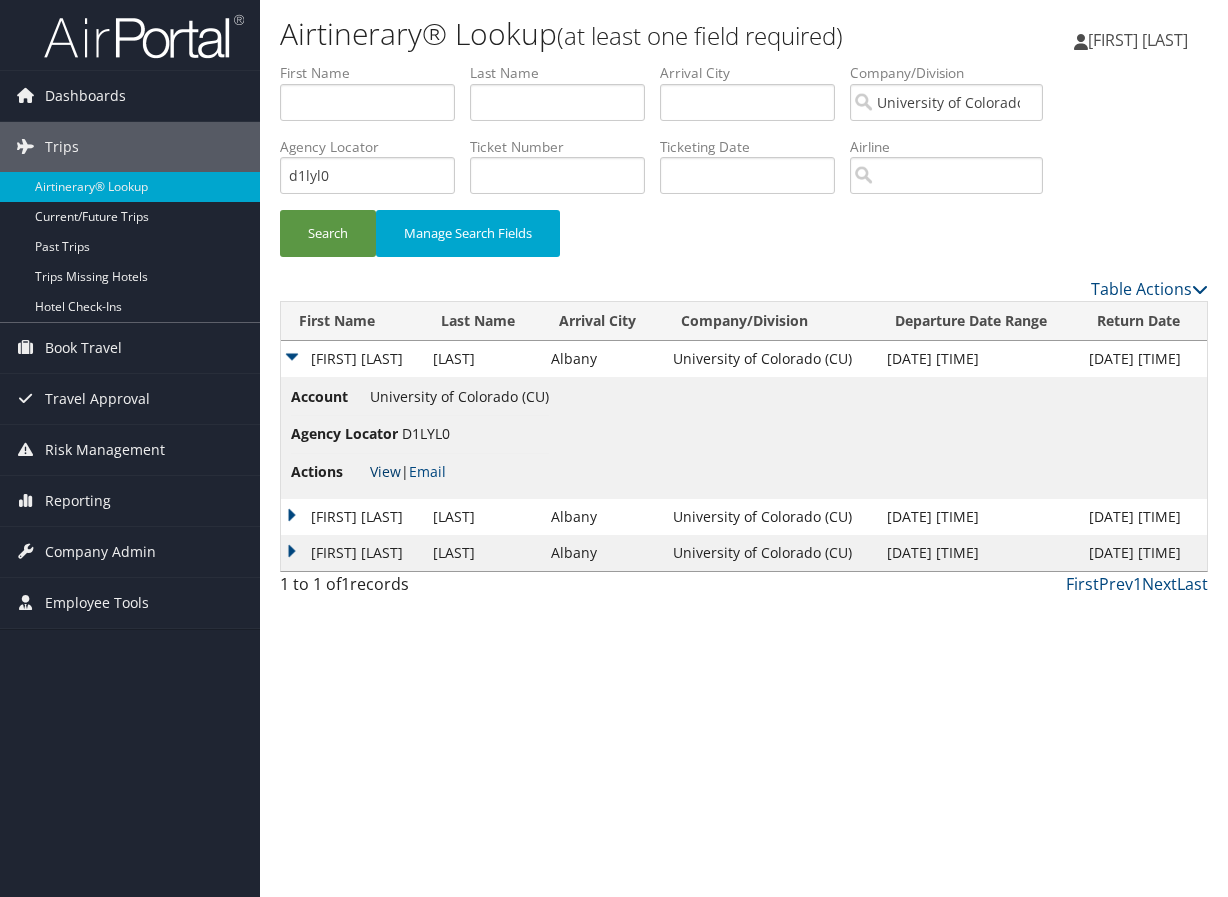 click on "View" at bounding box center (385, 471) 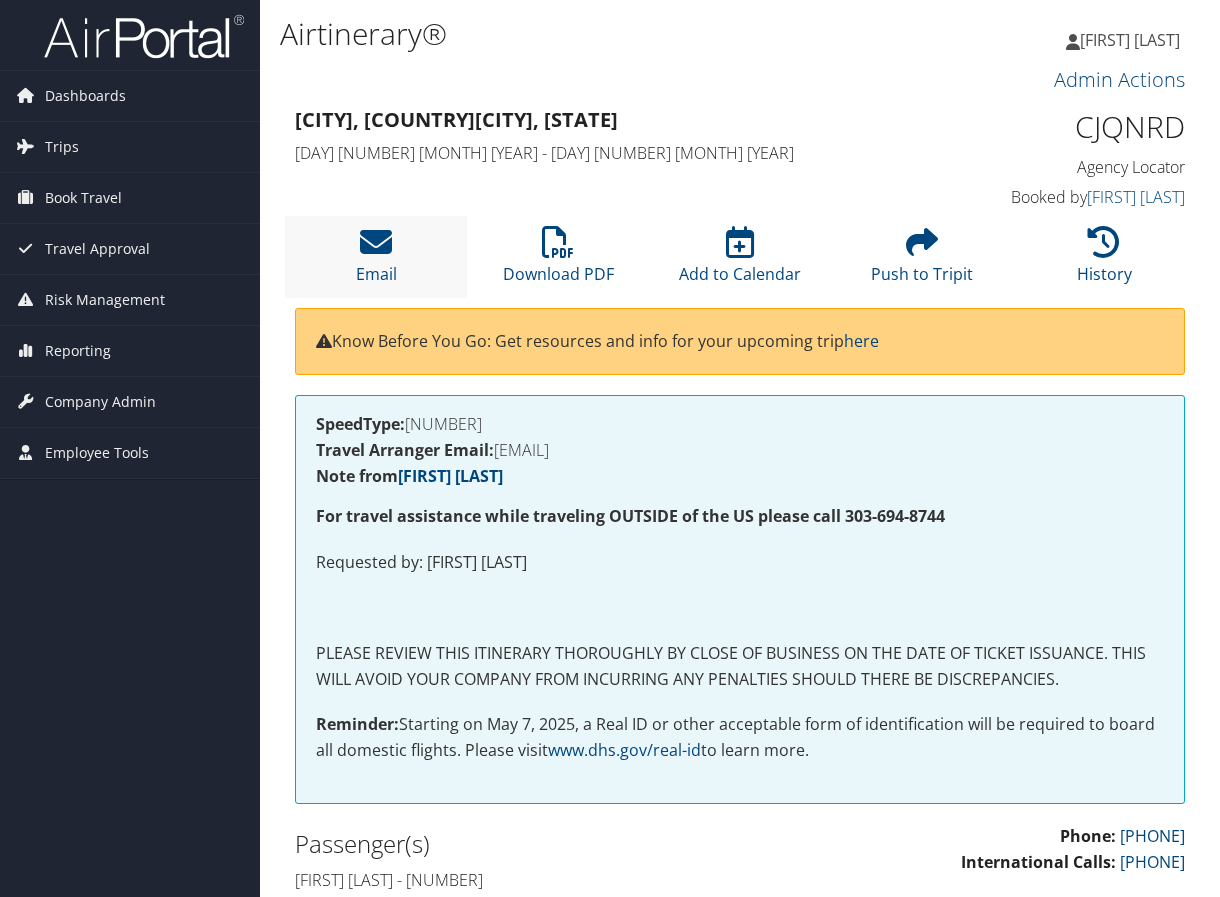 scroll, scrollTop: 0, scrollLeft: 0, axis: both 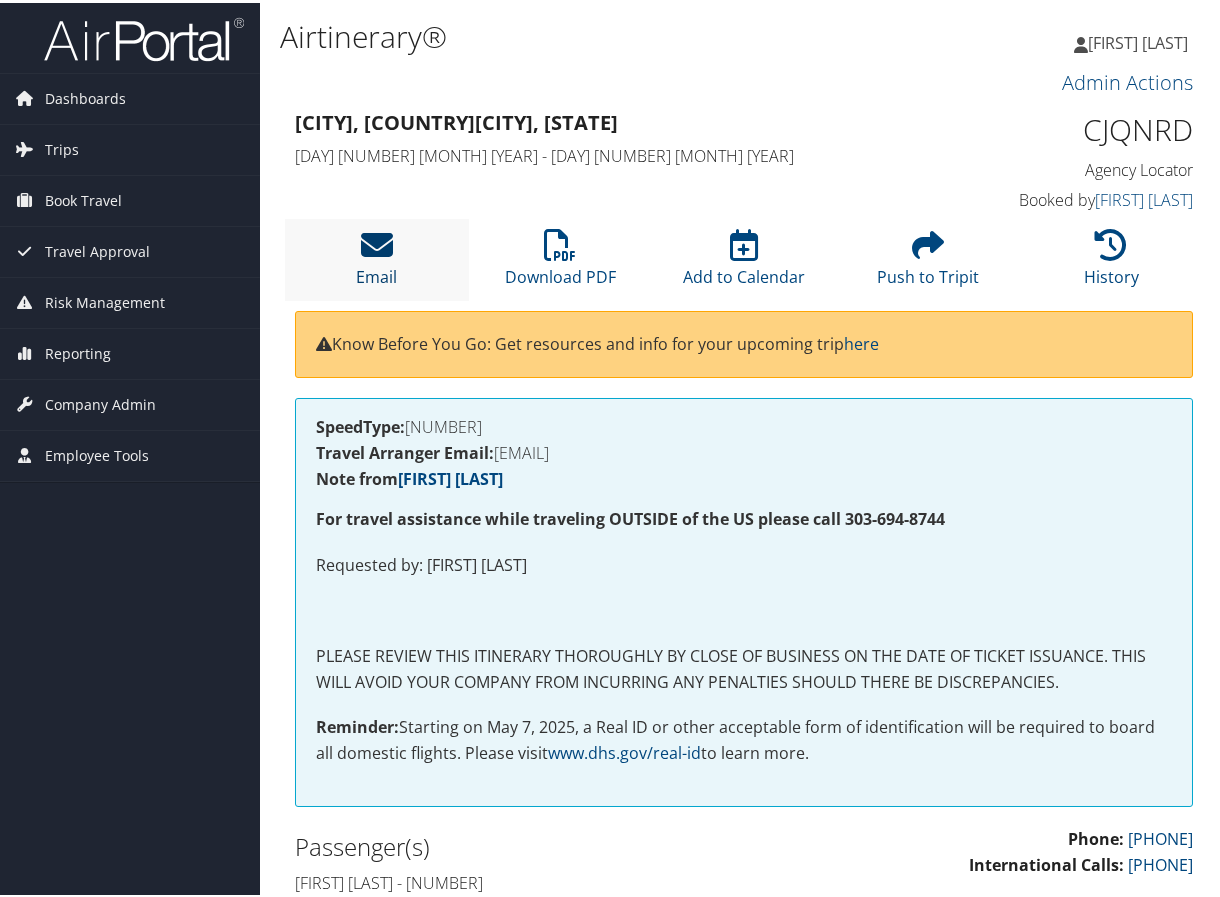 click at bounding box center (377, 242) 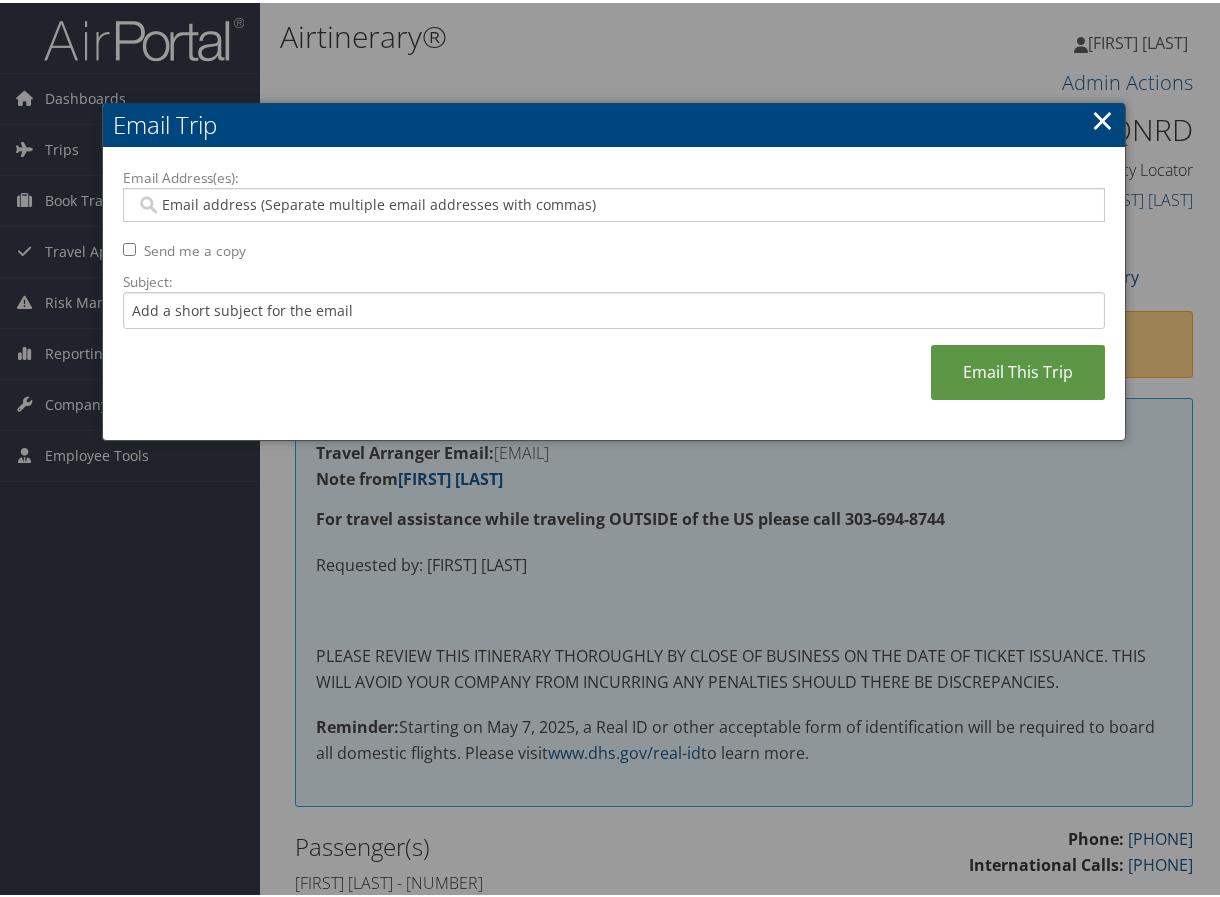 click on "Email Address(es):" at bounding box center [613, 202] 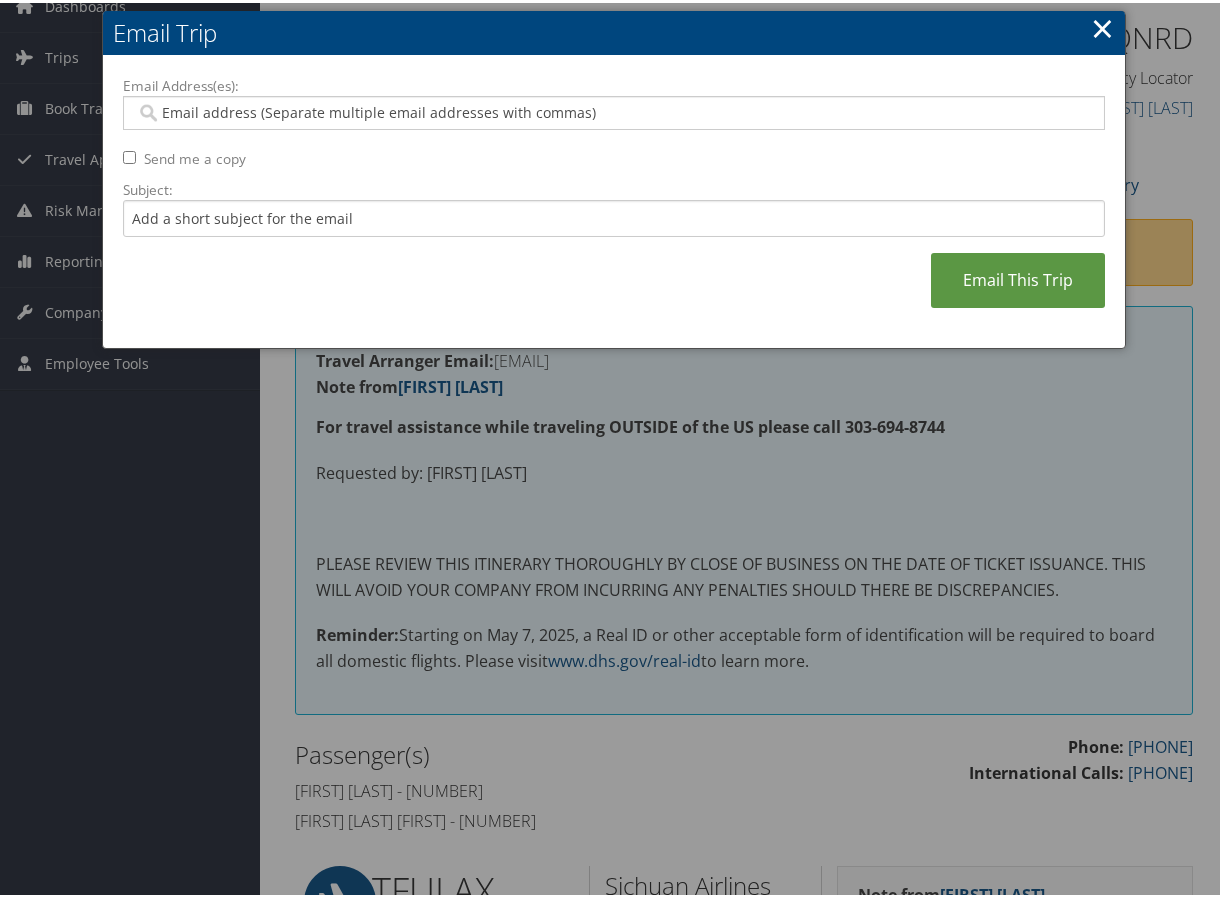 scroll, scrollTop: 0, scrollLeft: 0, axis: both 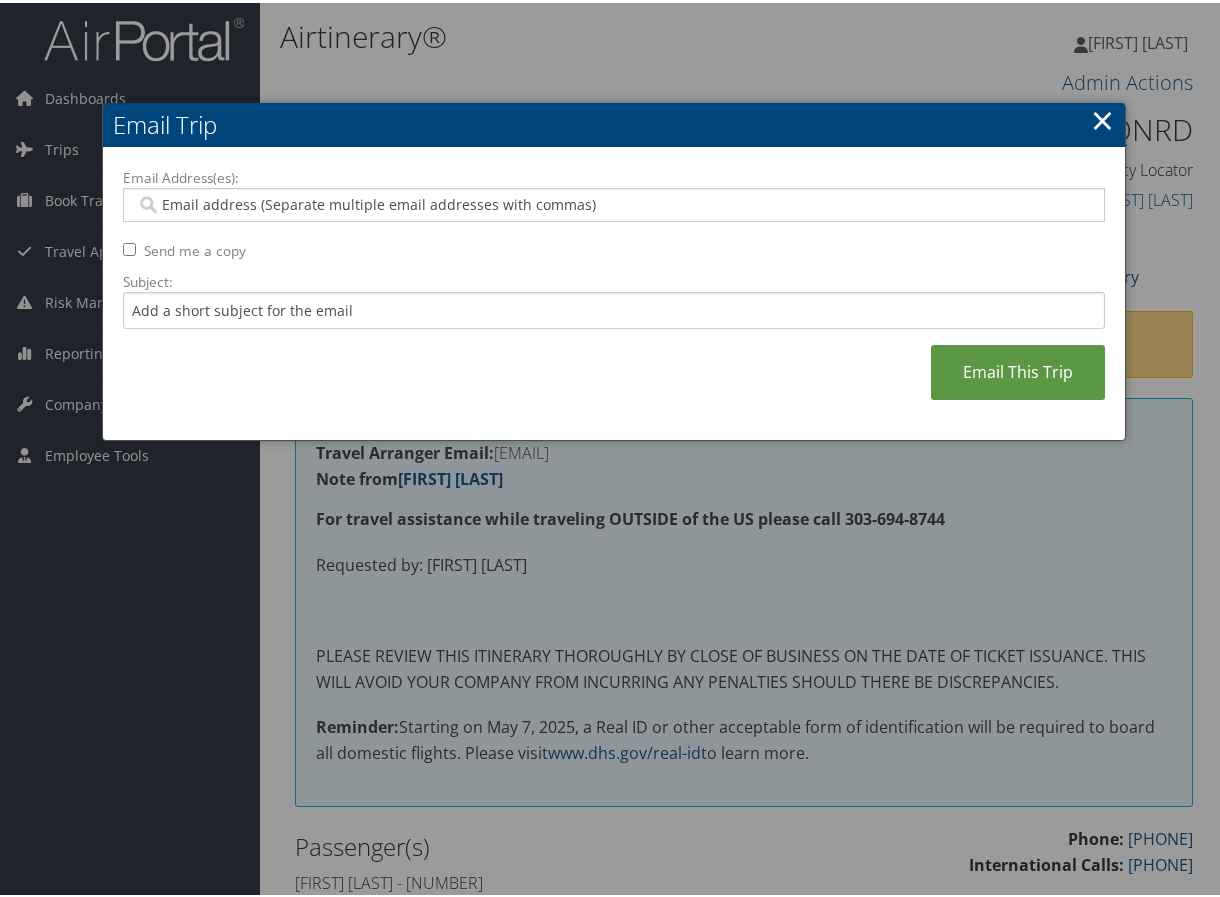 click on "Email Address(es):" at bounding box center [613, 202] 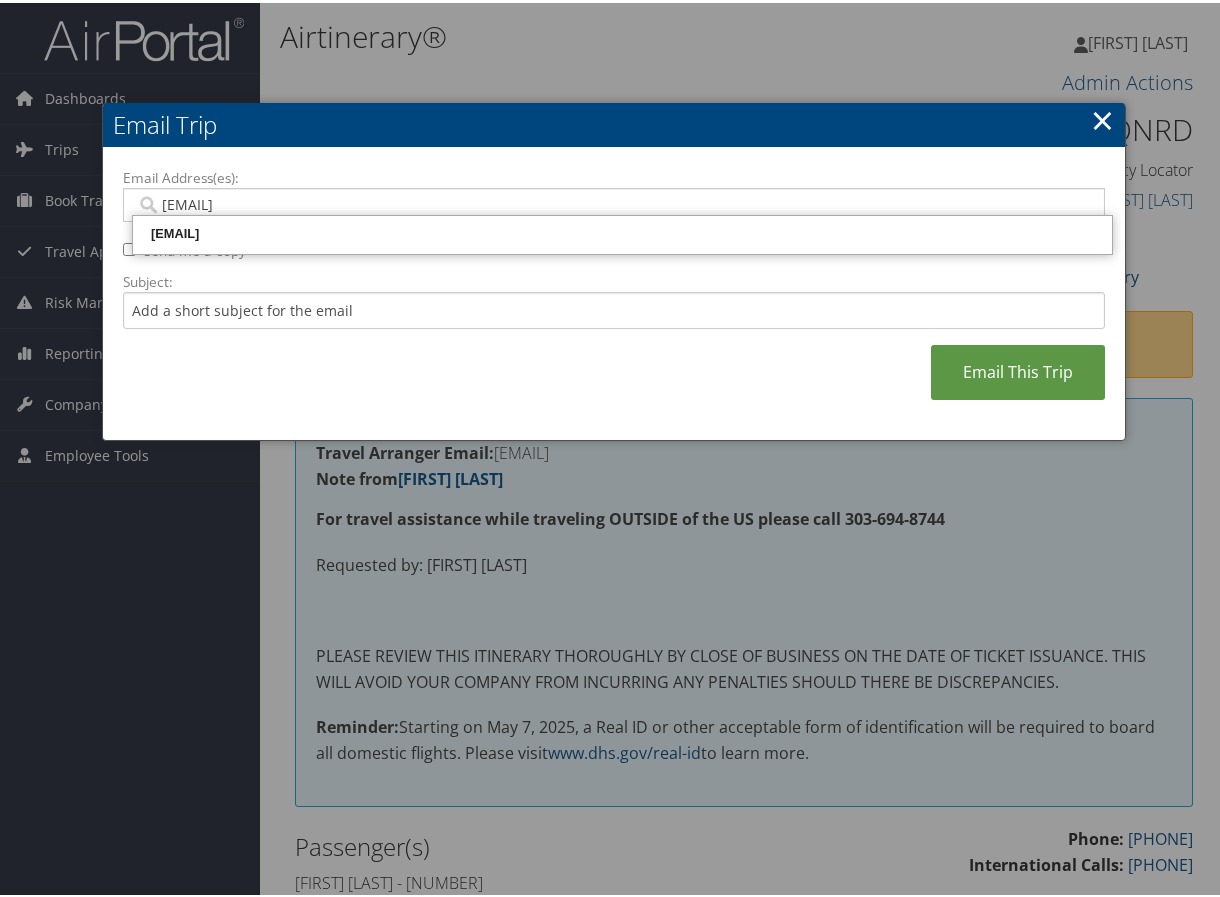 type on "bus-travel@ucdenver.edu" 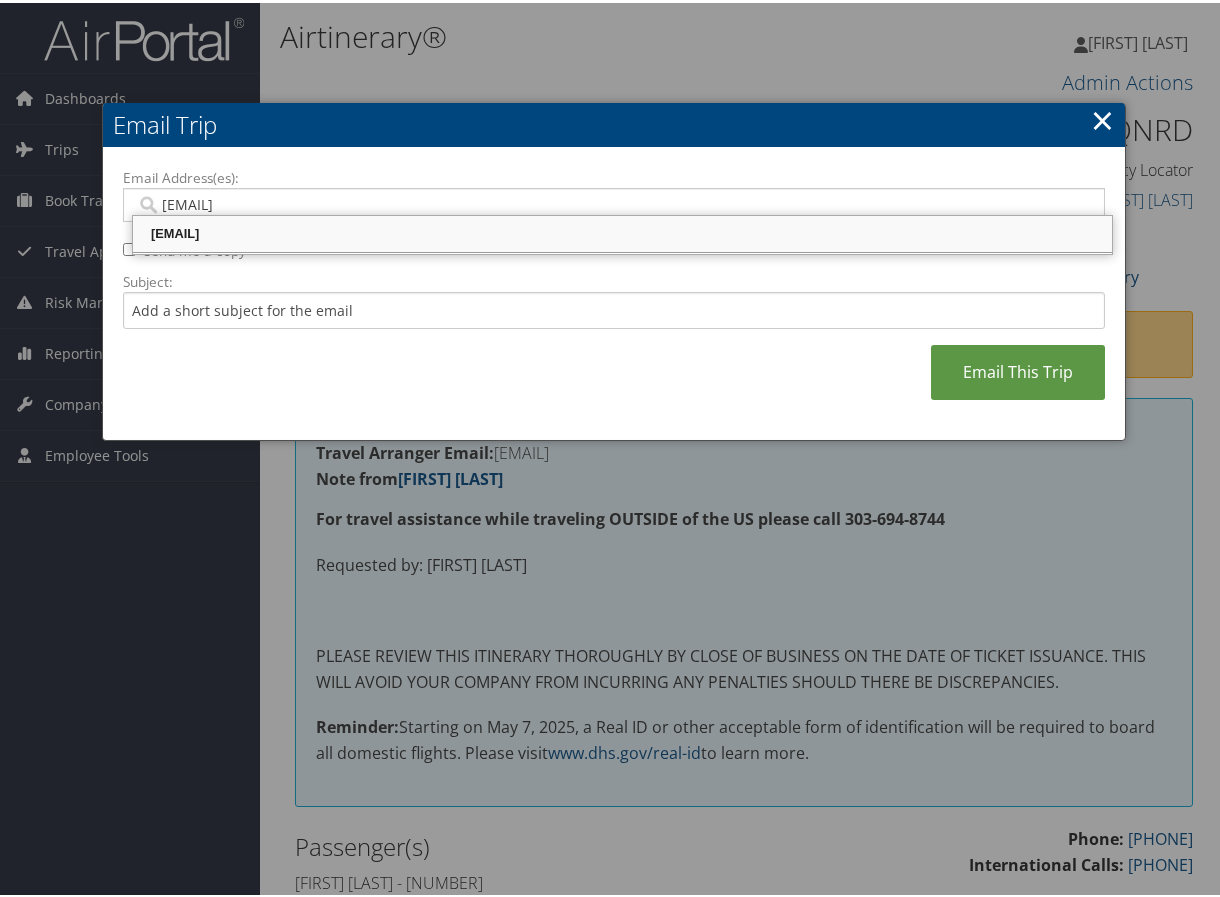 click on "bus-travel@ucdenver.edu" at bounding box center (622, 231) 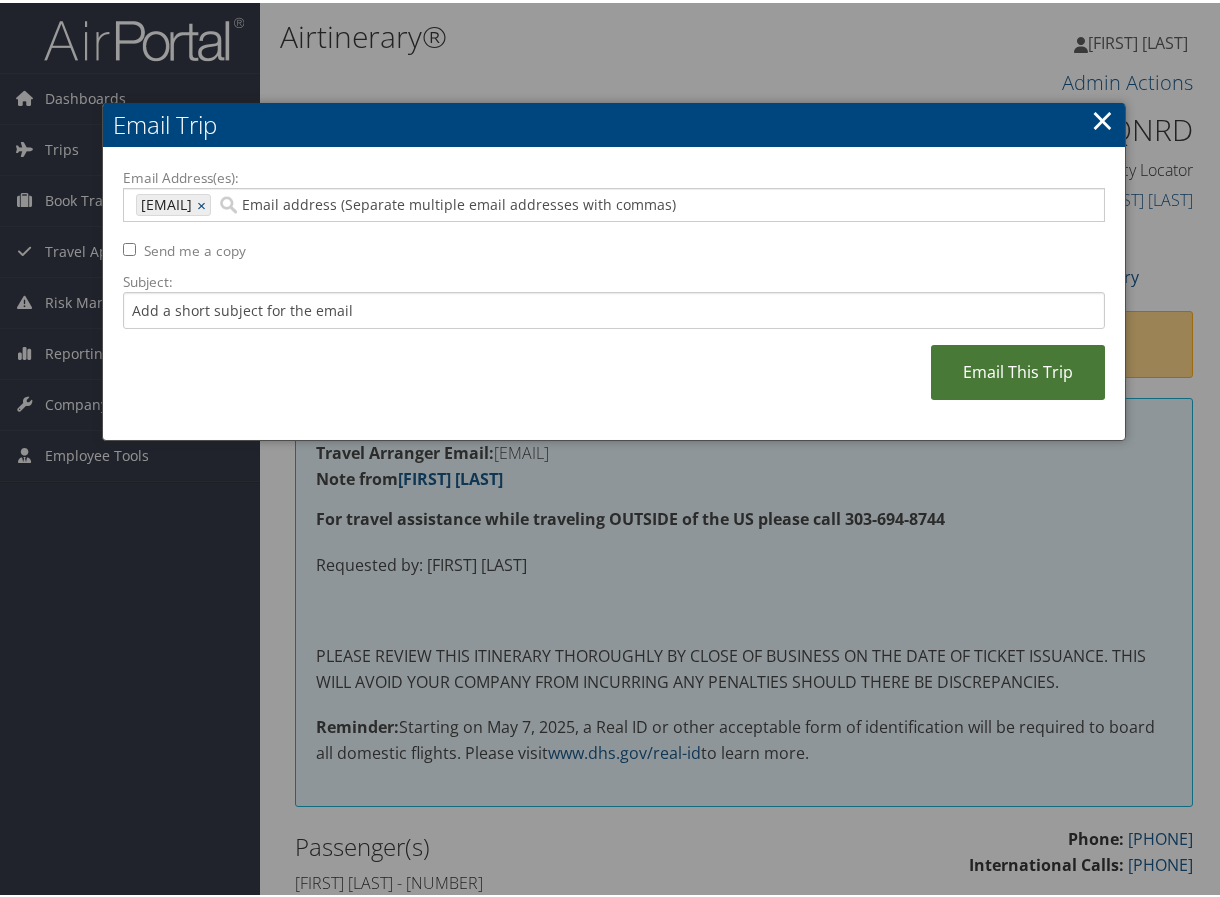 click on "Email This Trip" at bounding box center [1018, 369] 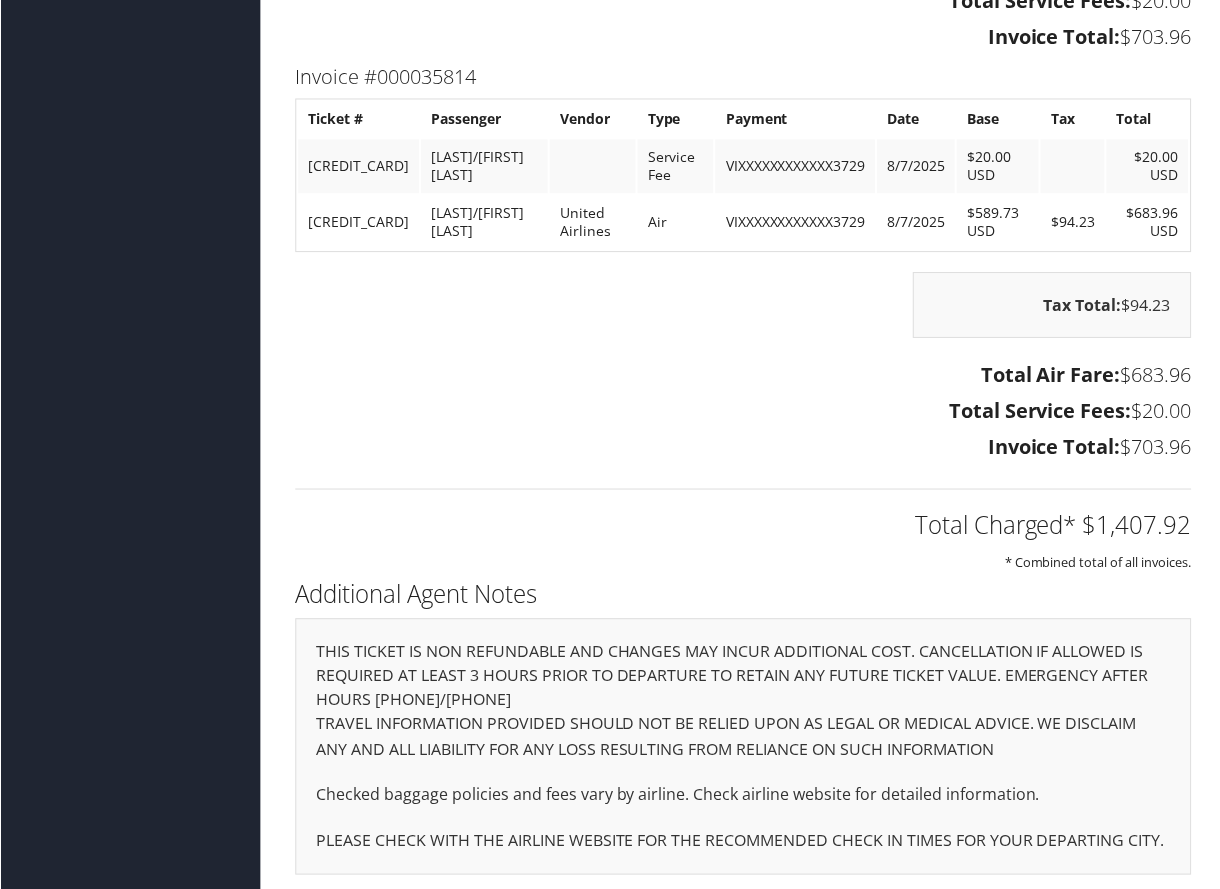 scroll, scrollTop: 3873, scrollLeft: 0, axis: vertical 